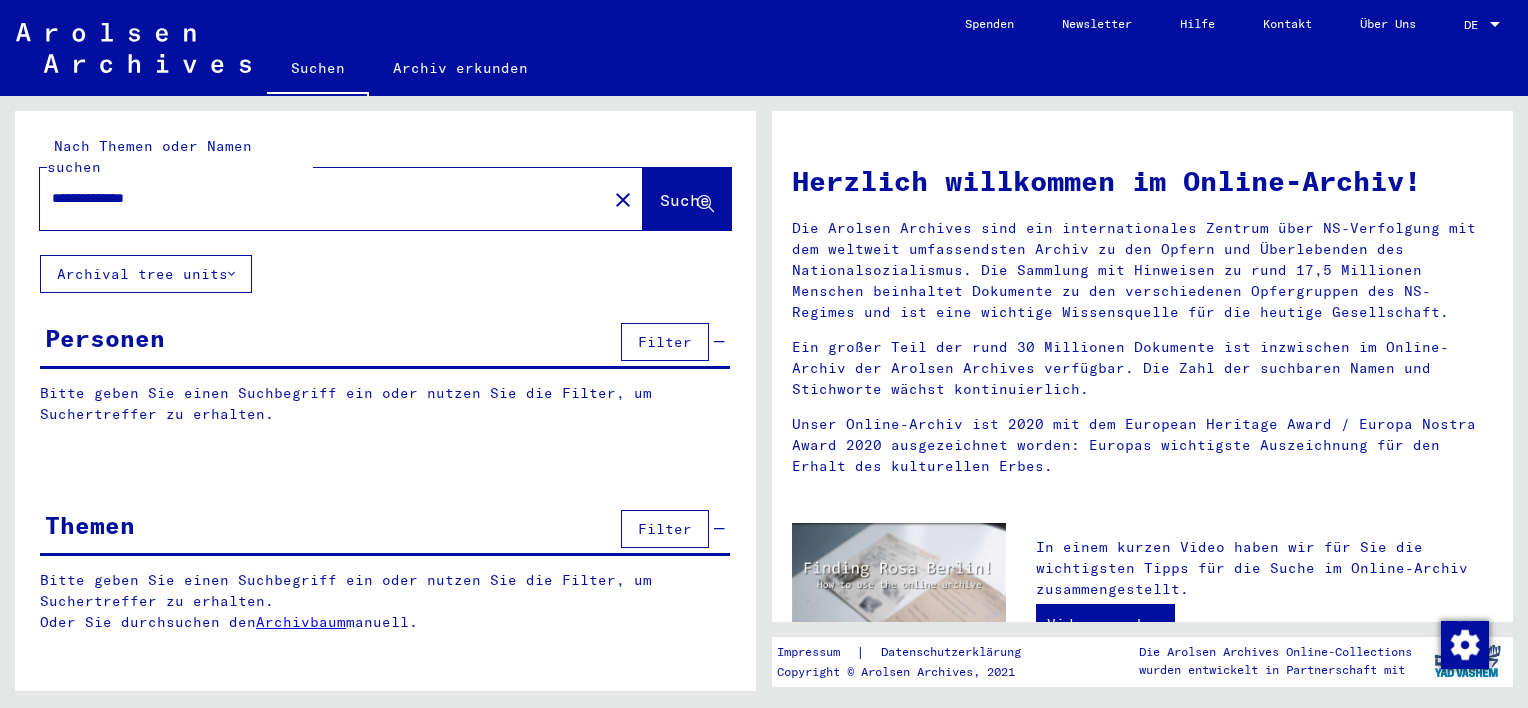 scroll, scrollTop: 0, scrollLeft: 0, axis: both 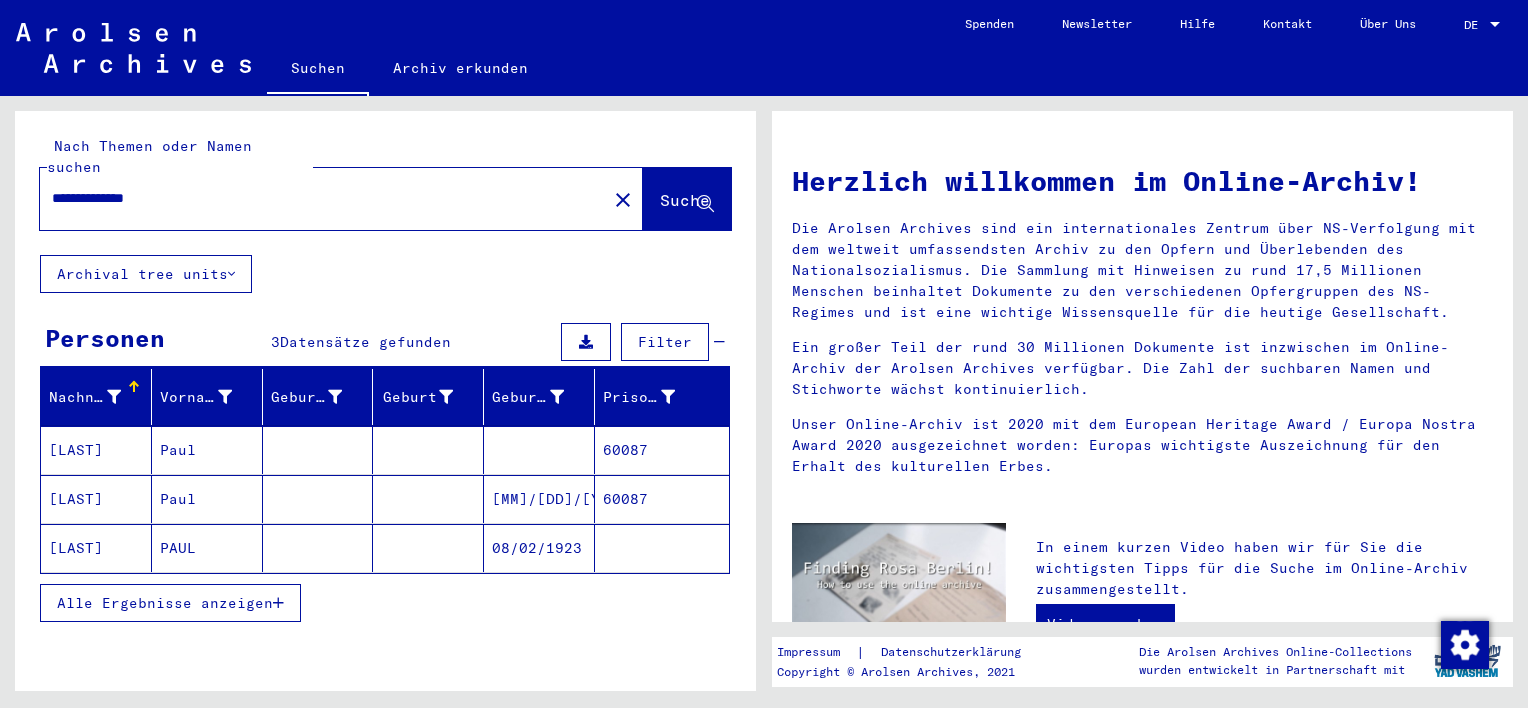 click on "[MM]/[DD]/[YYYY]" at bounding box center (539, 548) 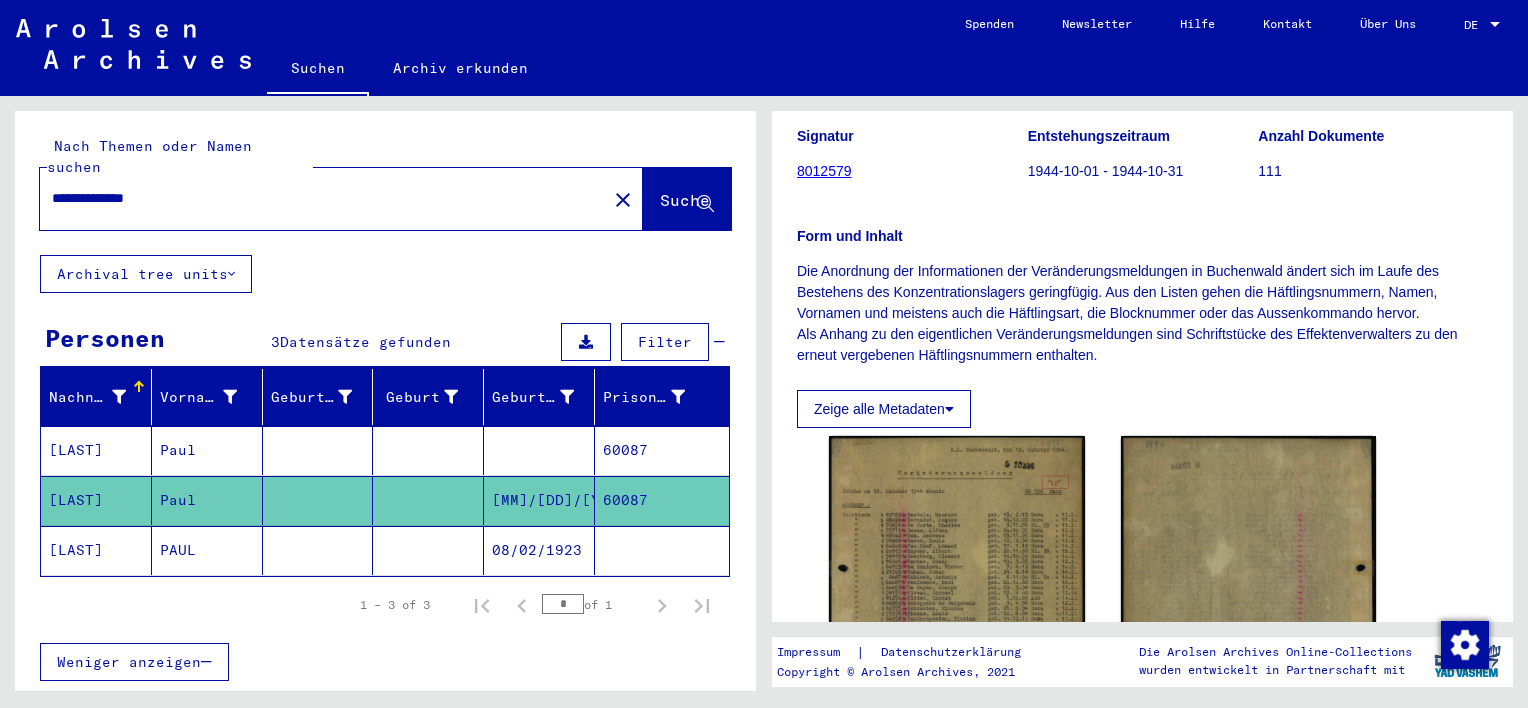 scroll, scrollTop: 200, scrollLeft: 0, axis: vertical 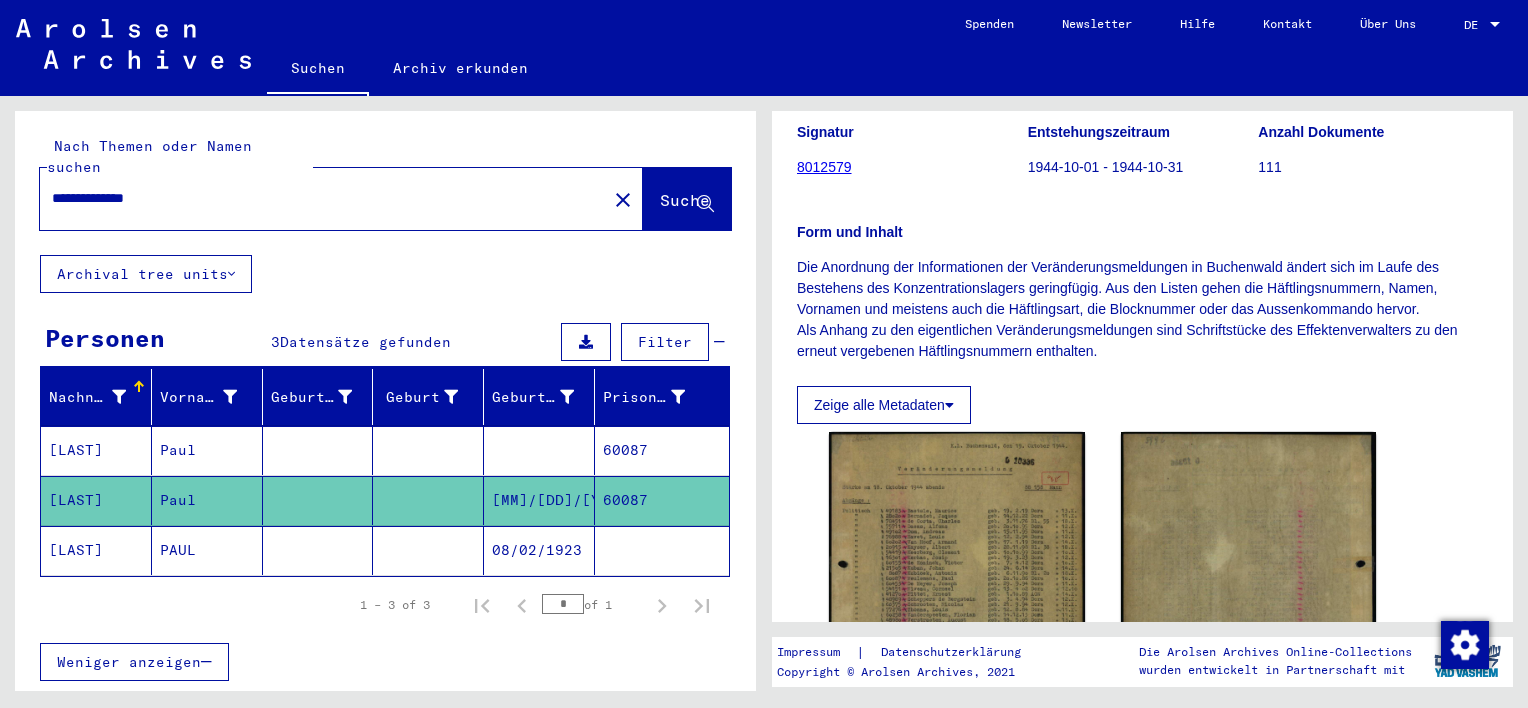 click on "Paul" at bounding box center (207, 500) 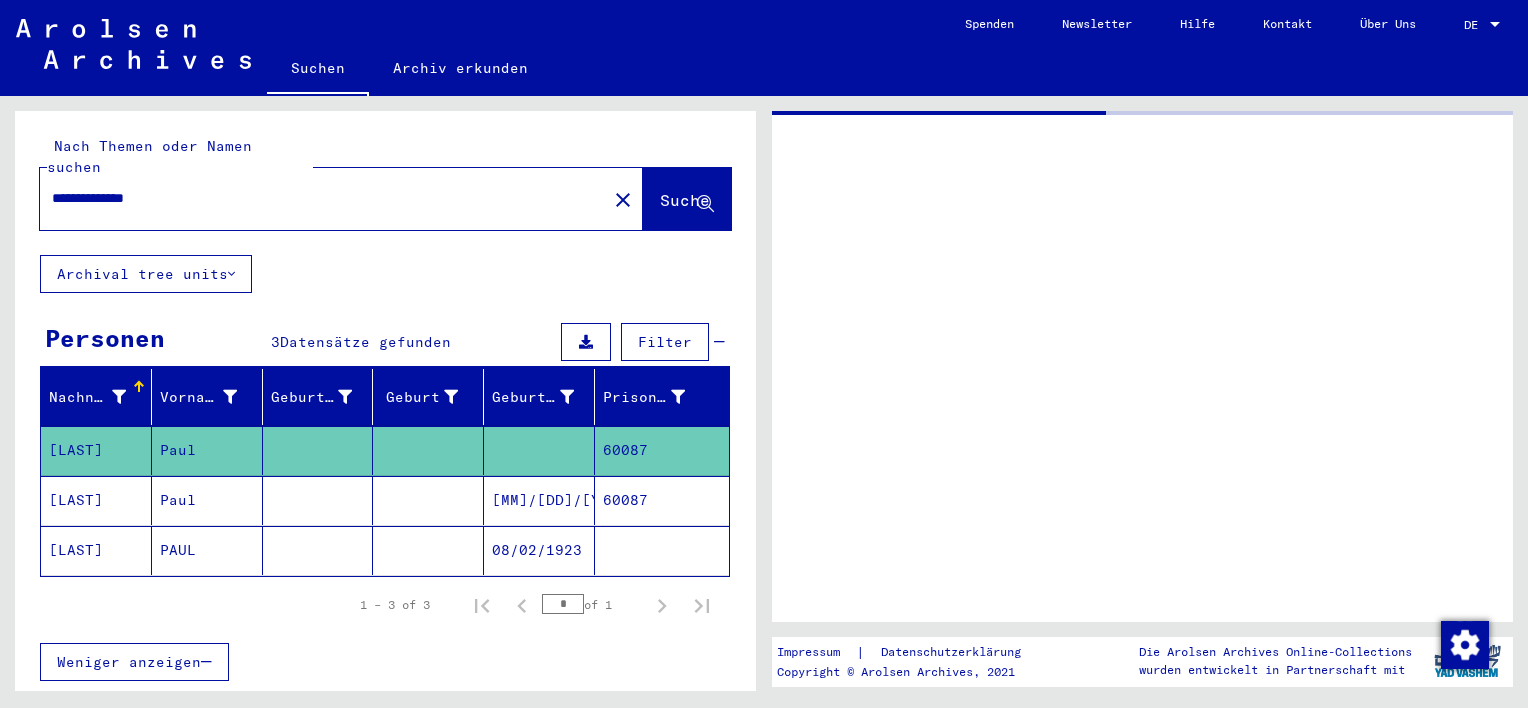 scroll, scrollTop: 0, scrollLeft: 0, axis: both 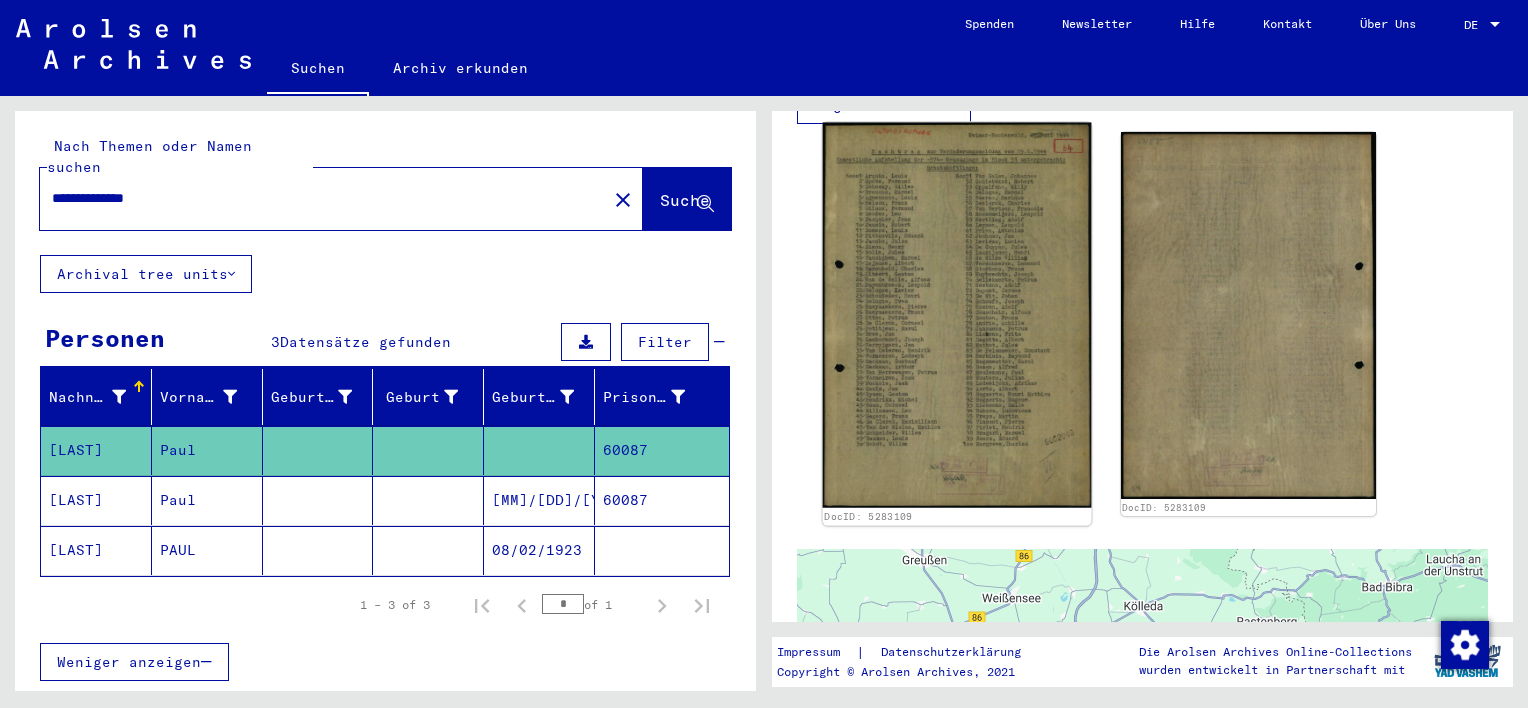 click 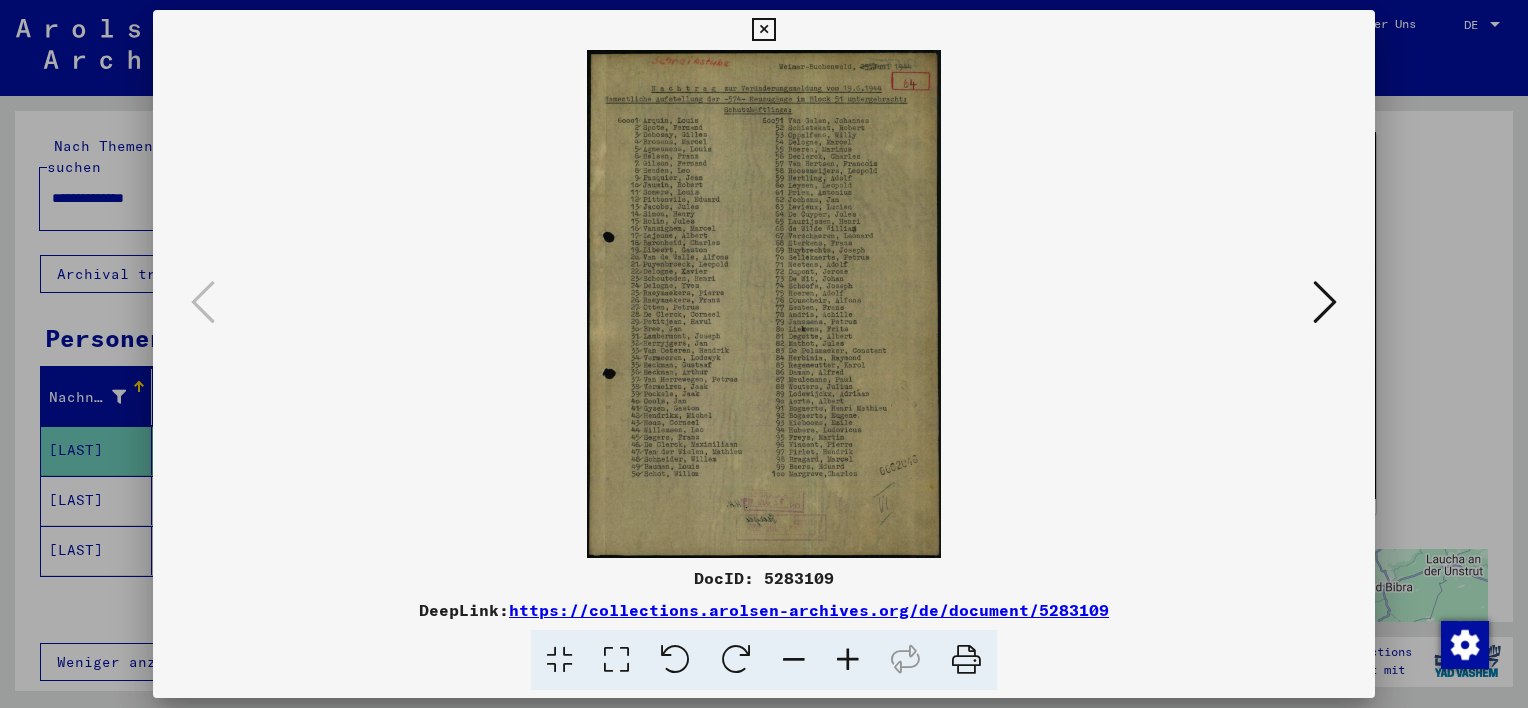 click at bounding box center [848, 660] 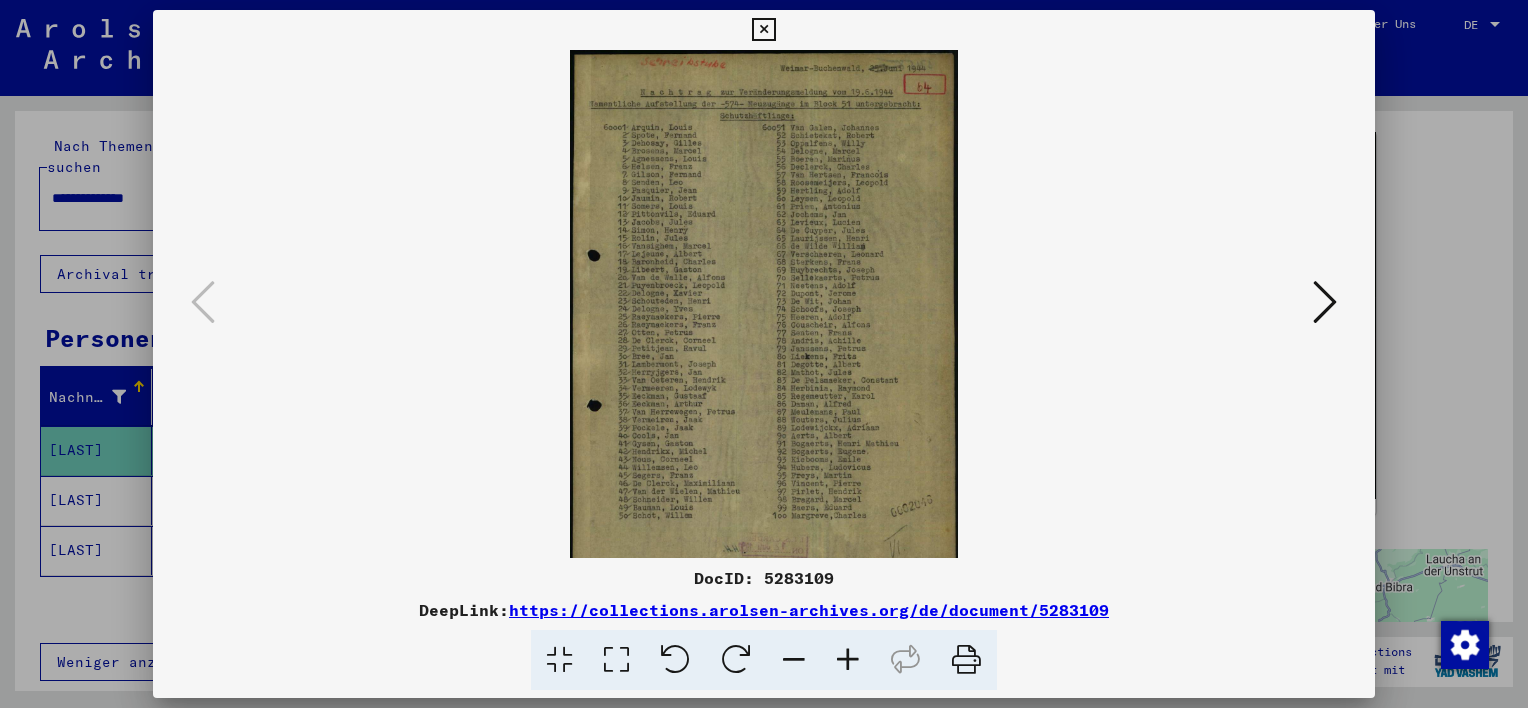 click at bounding box center (848, 660) 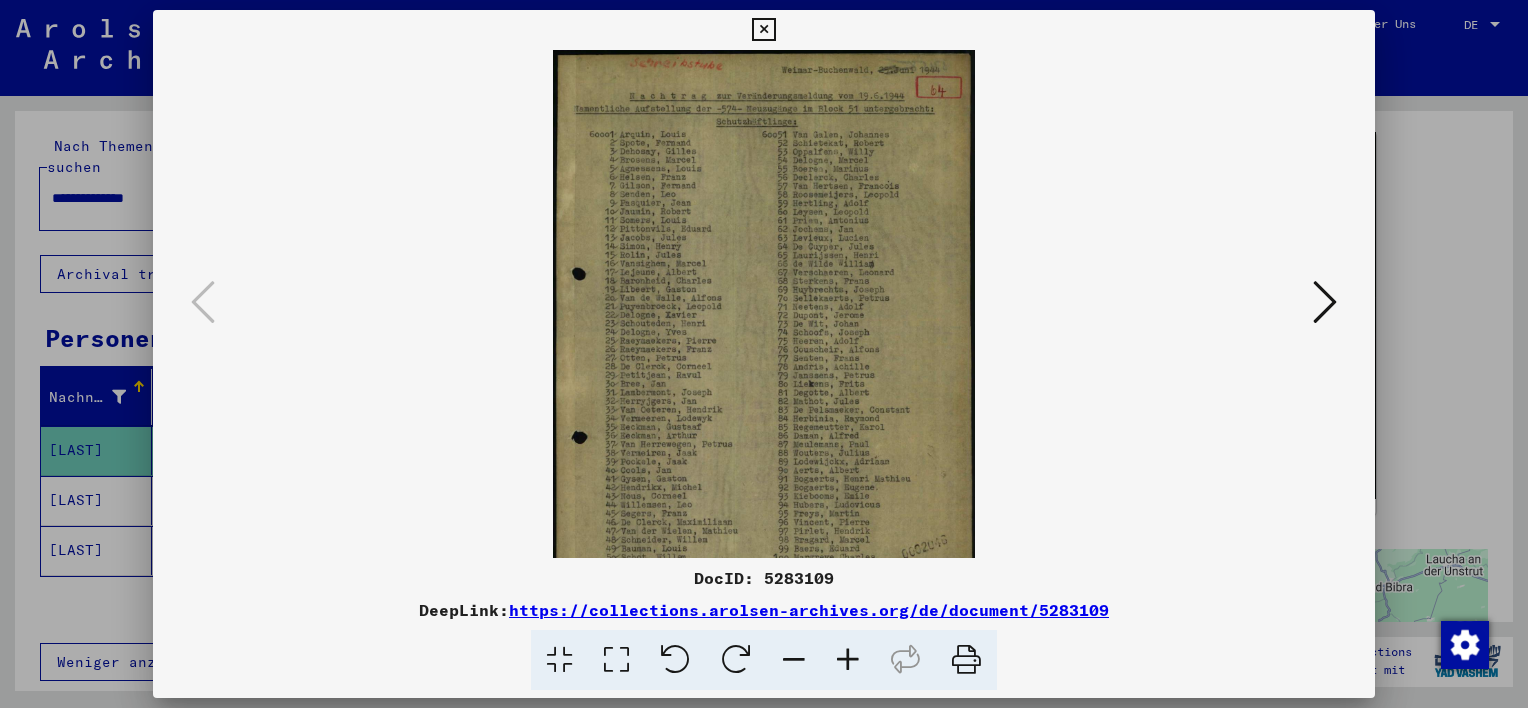 click at bounding box center [848, 660] 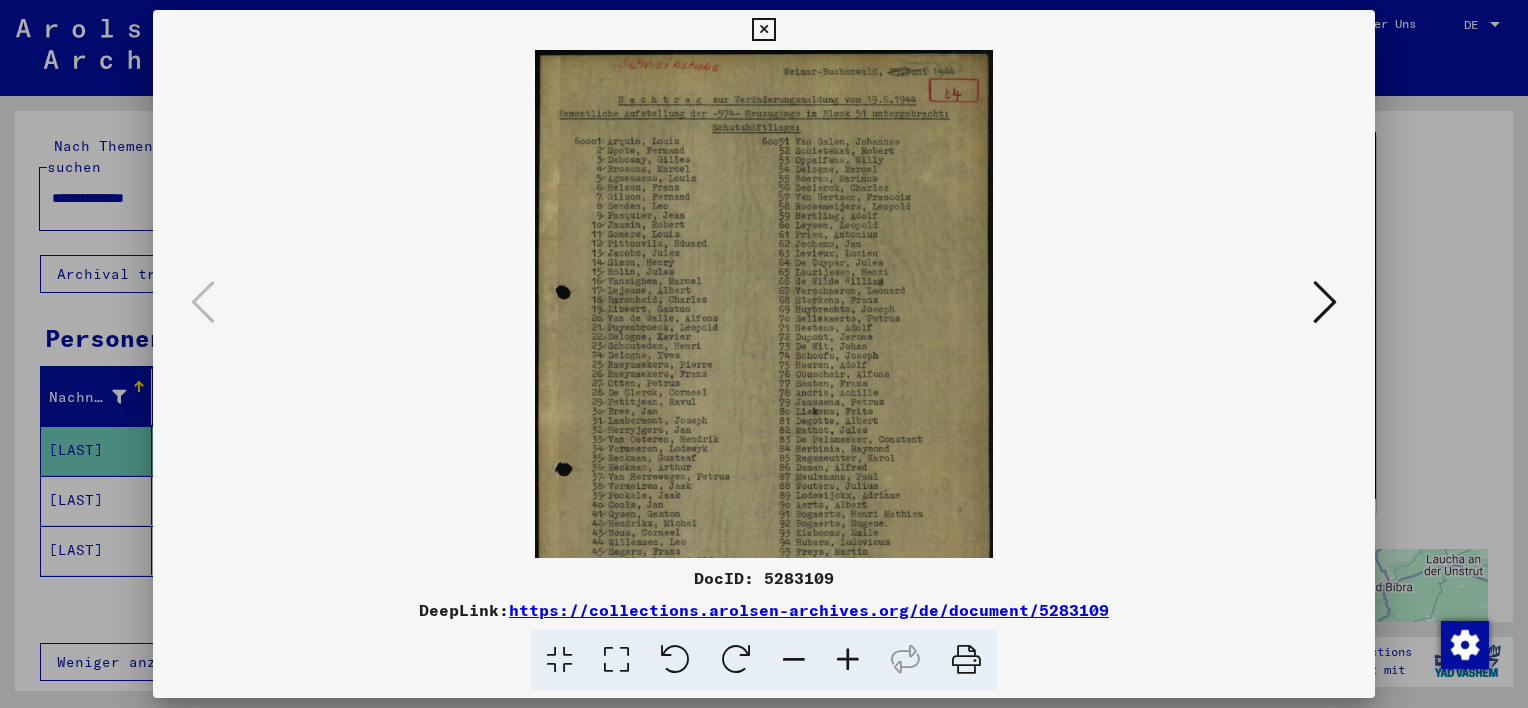 click at bounding box center [848, 660] 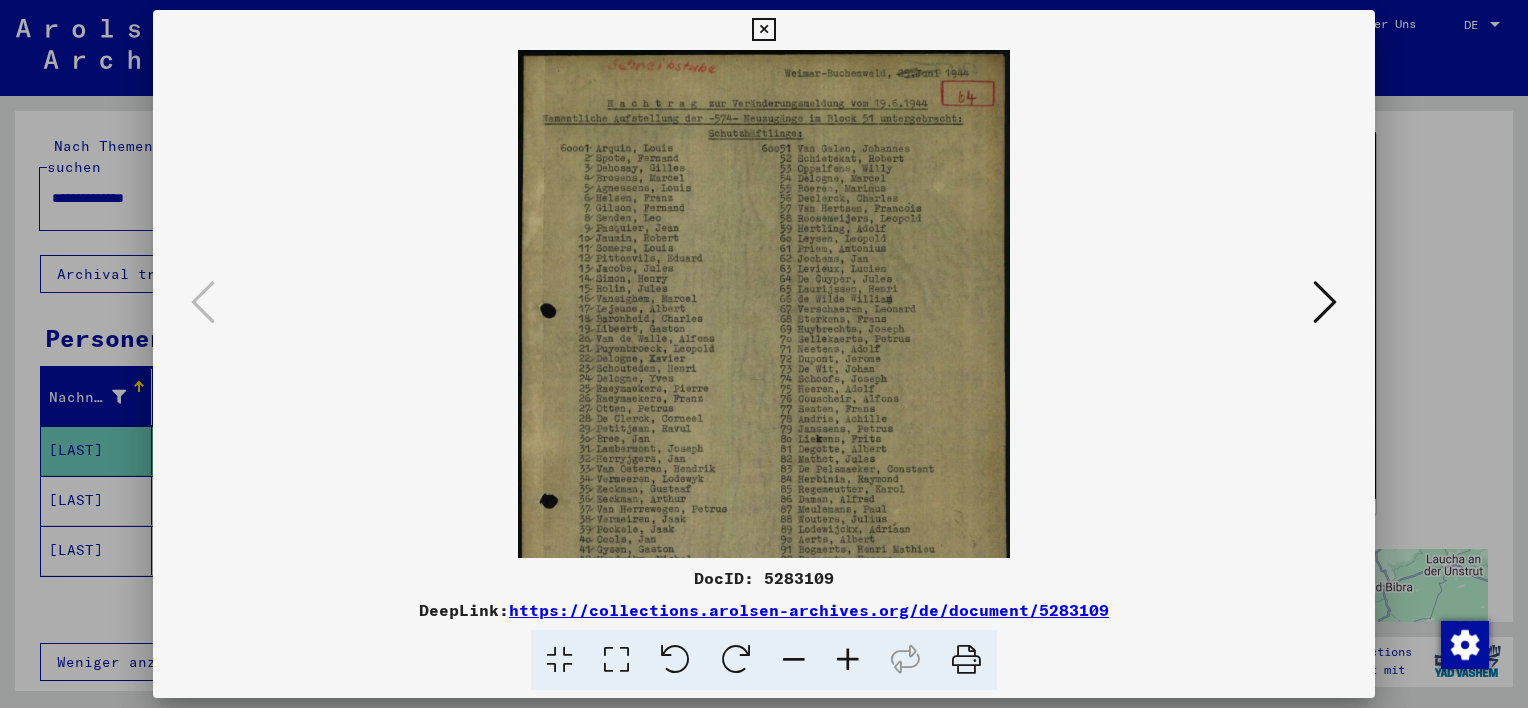 click at bounding box center (848, 660) 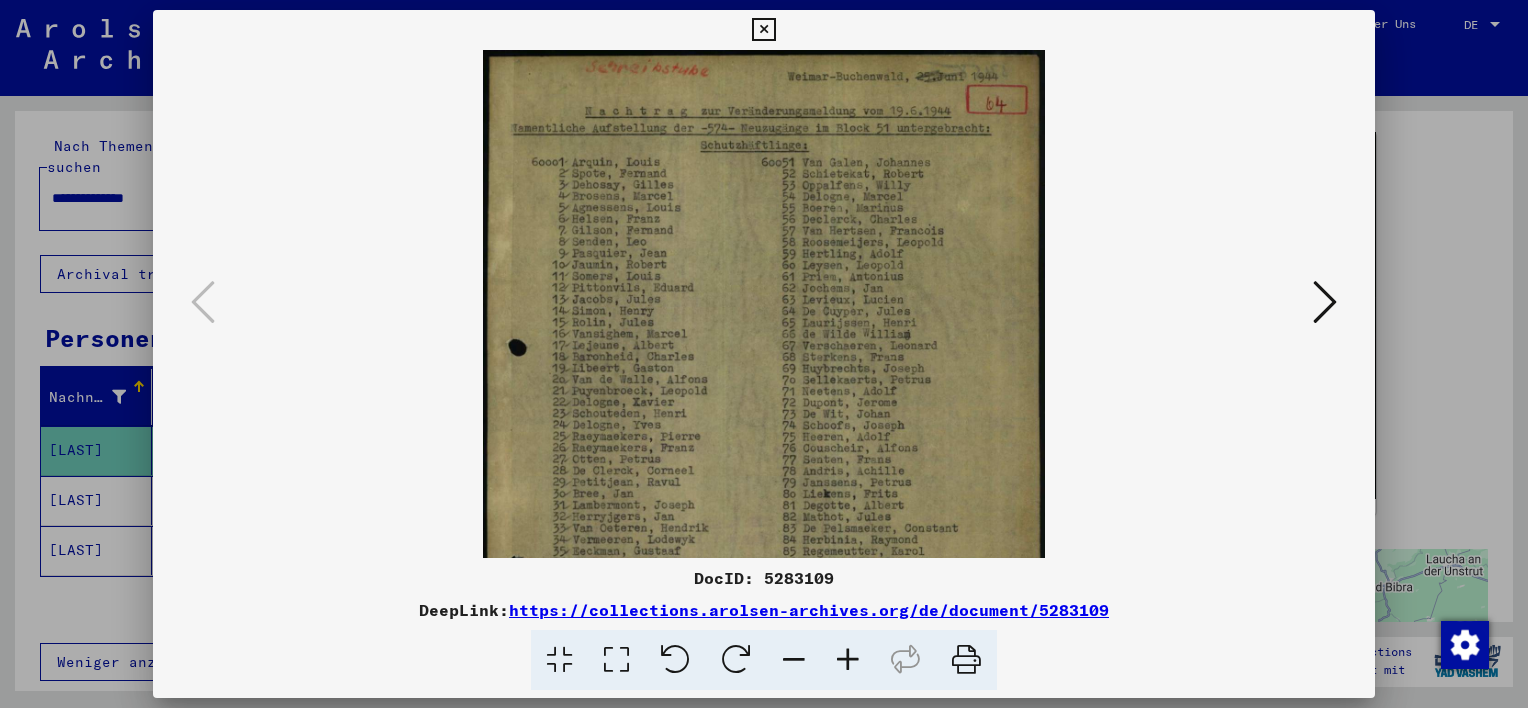 click at bounding box center (848, 660) 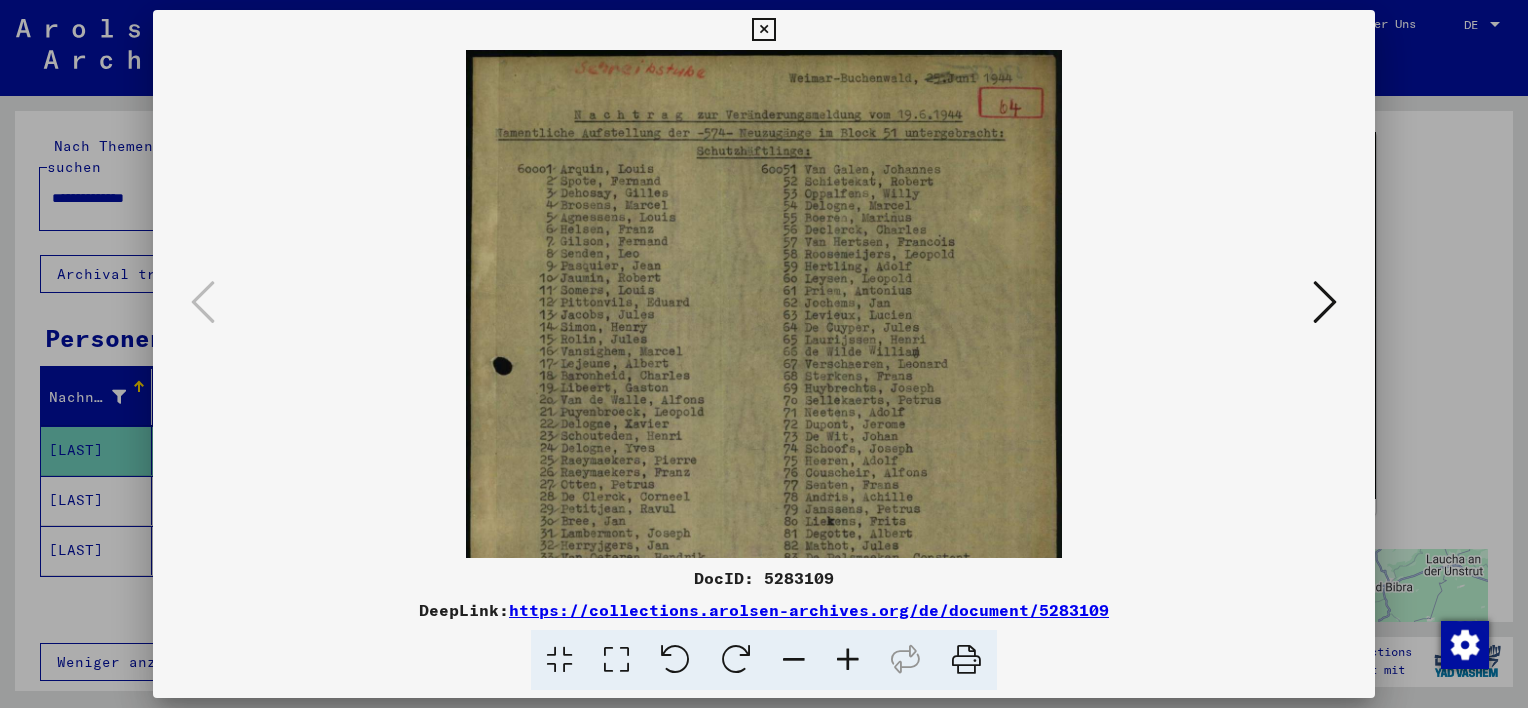 click at bounding box center [848, 660] 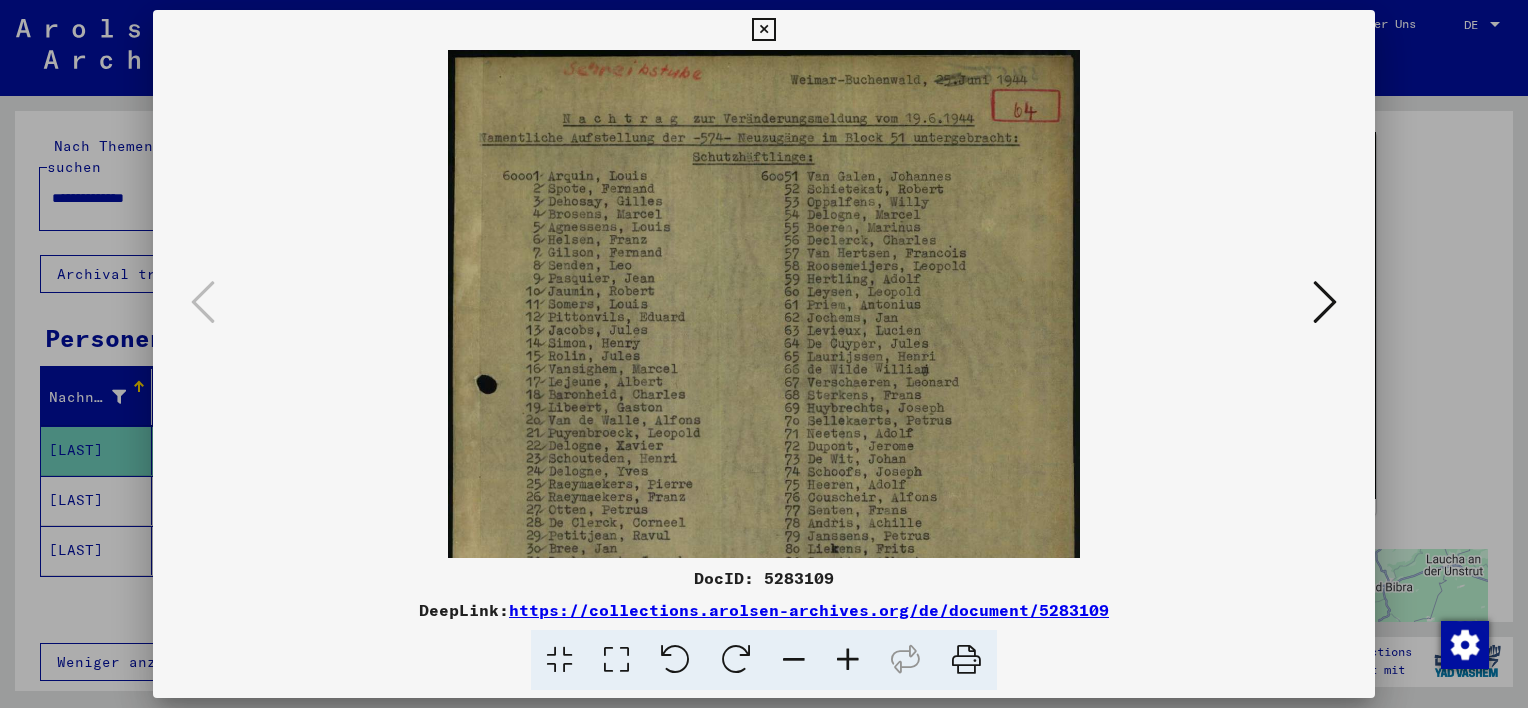 click at bounding box center (848, 660) 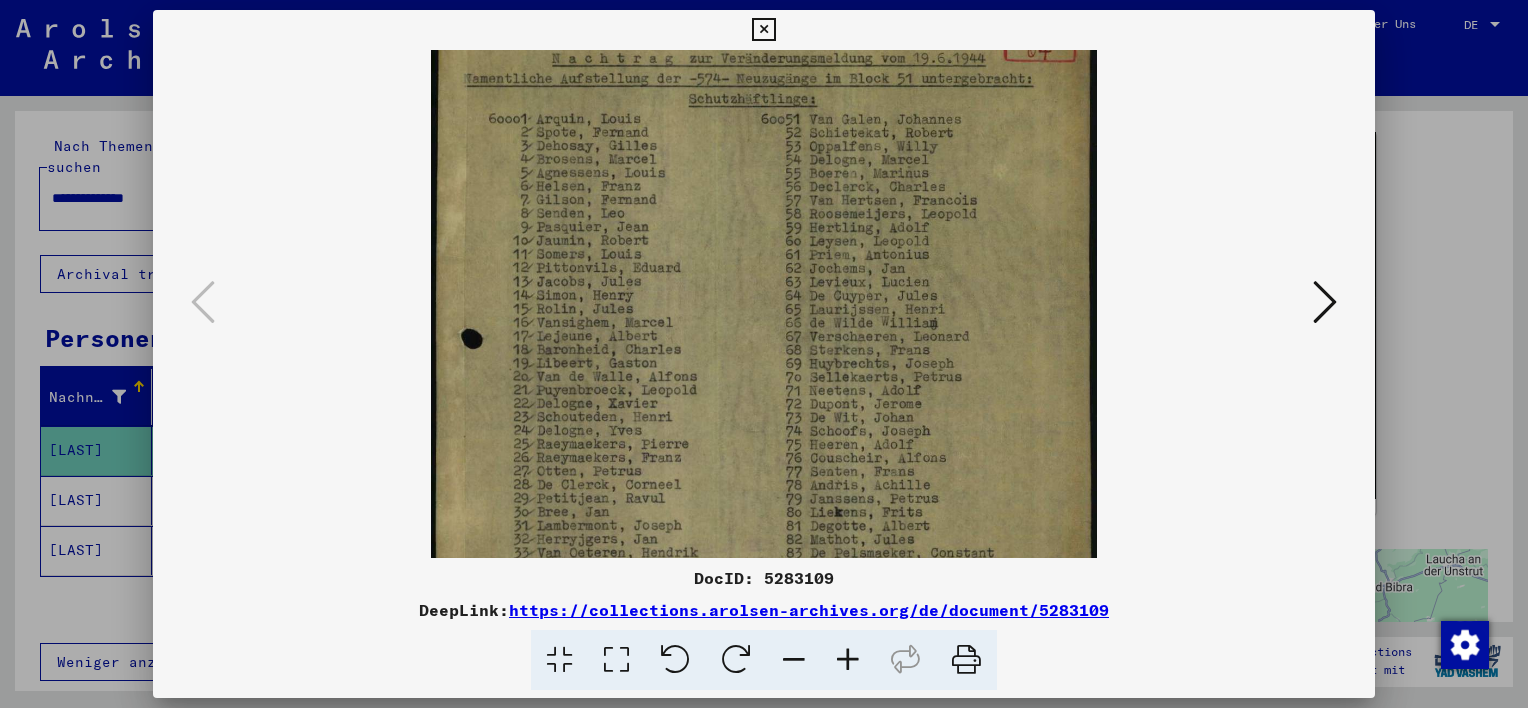 scroll, scrollTop: 65, scrollLeft: 0, axis: vertical 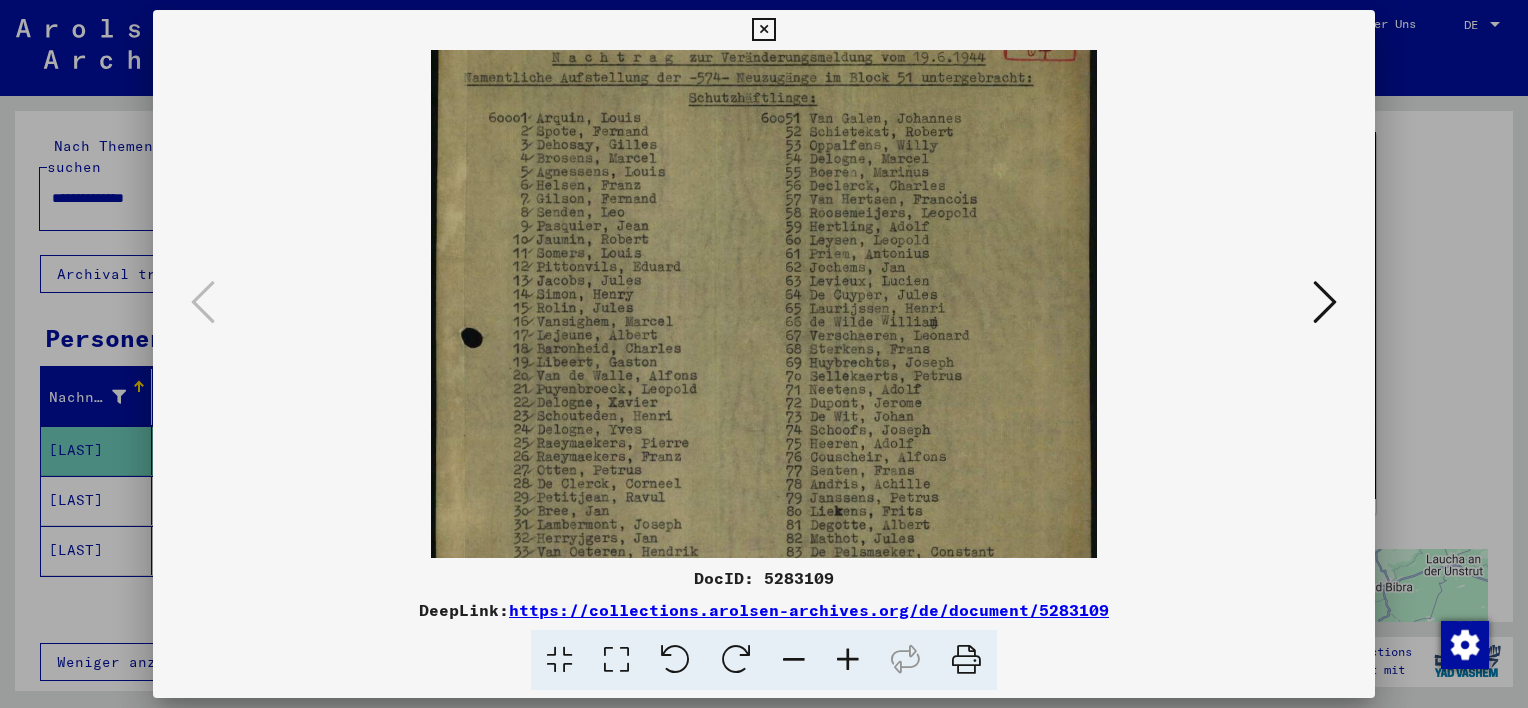 drag, startPoint x: 704, startPoint y: 375, endPoint x: 704, endPoint y: 325, distance: 50 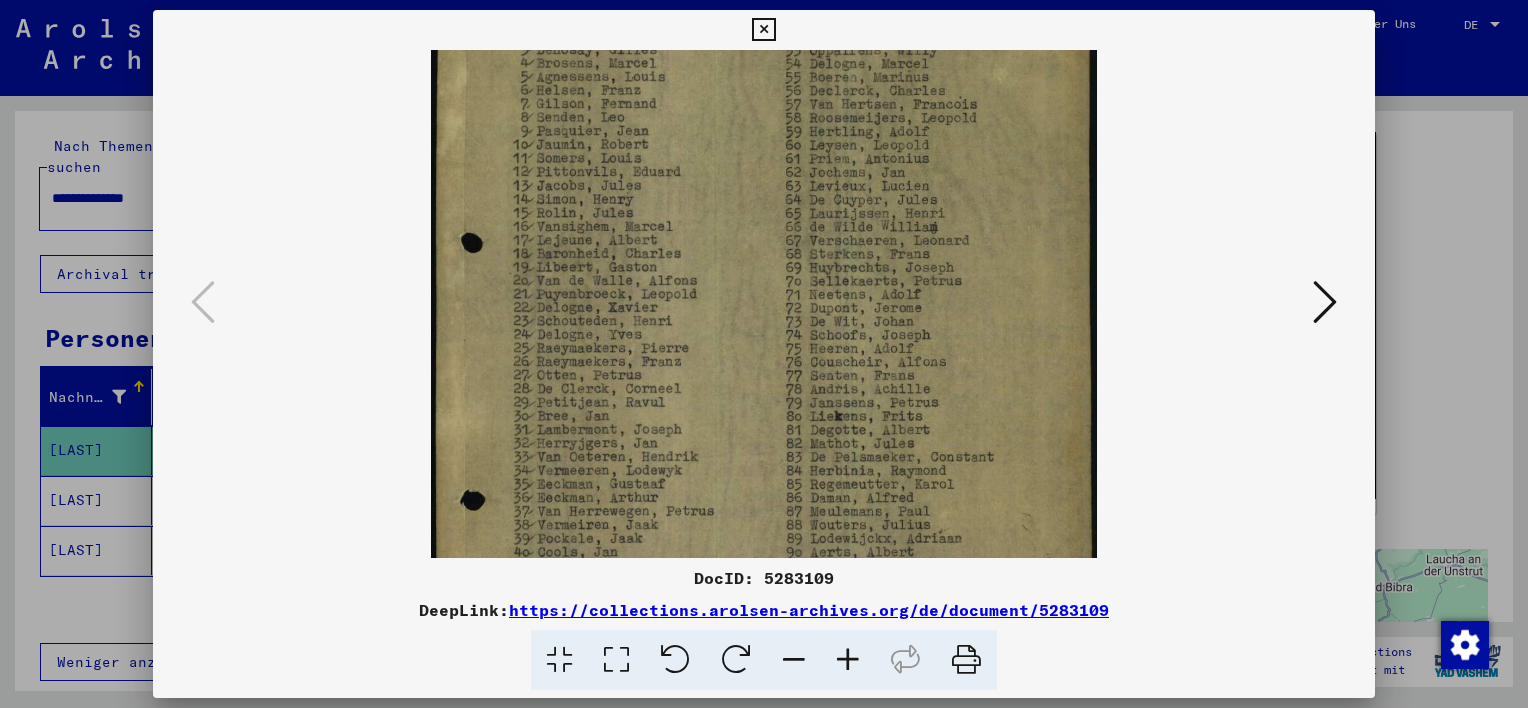 scroll, scrollTop: 165, scrollLeft: 0, axis: vertical 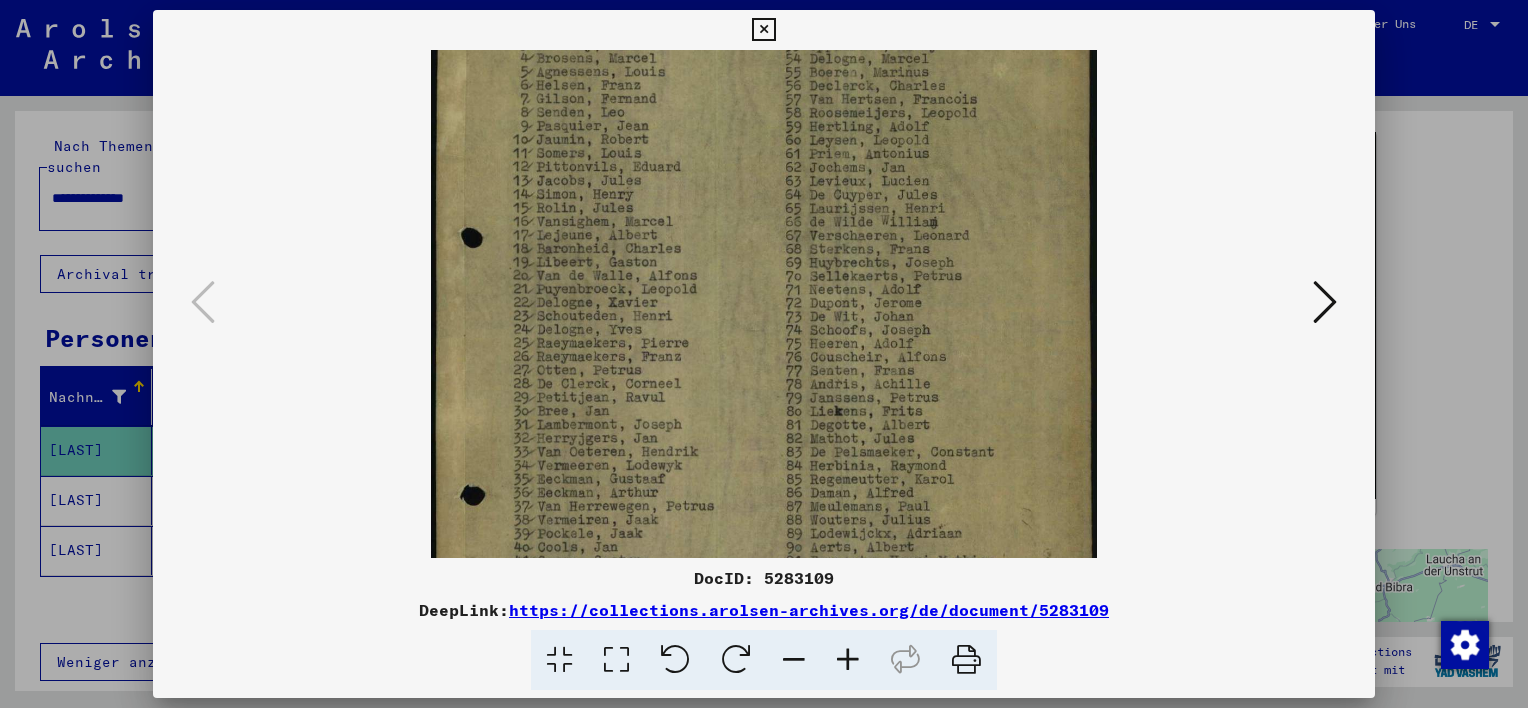 drag, startPoint x: 694, startPoint y: 392, endPoint x: 695, endPoint y: 294, distance: 98.005104 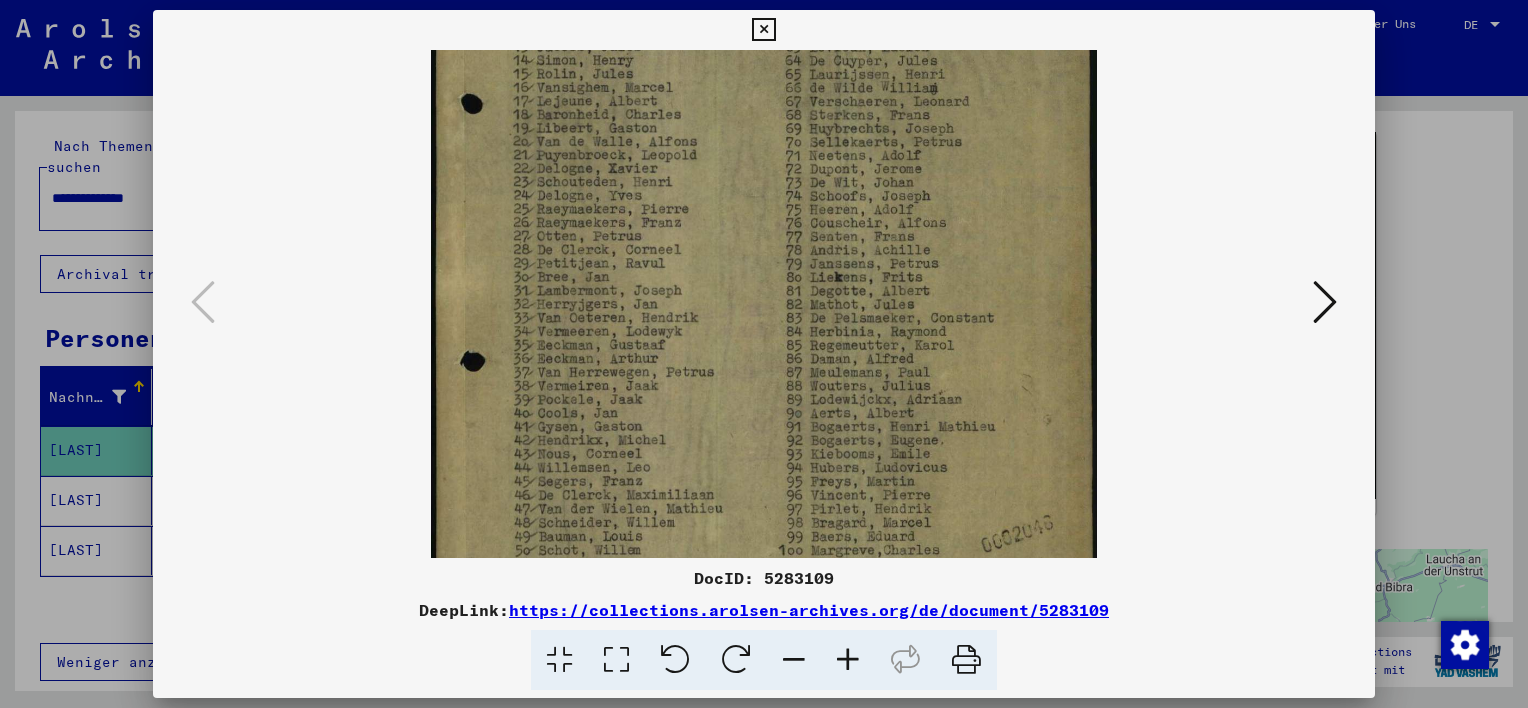 drag, startPoint x: 722, startPoint y: 396, endPoint x: 722, endPoint y: 268, distance: 128 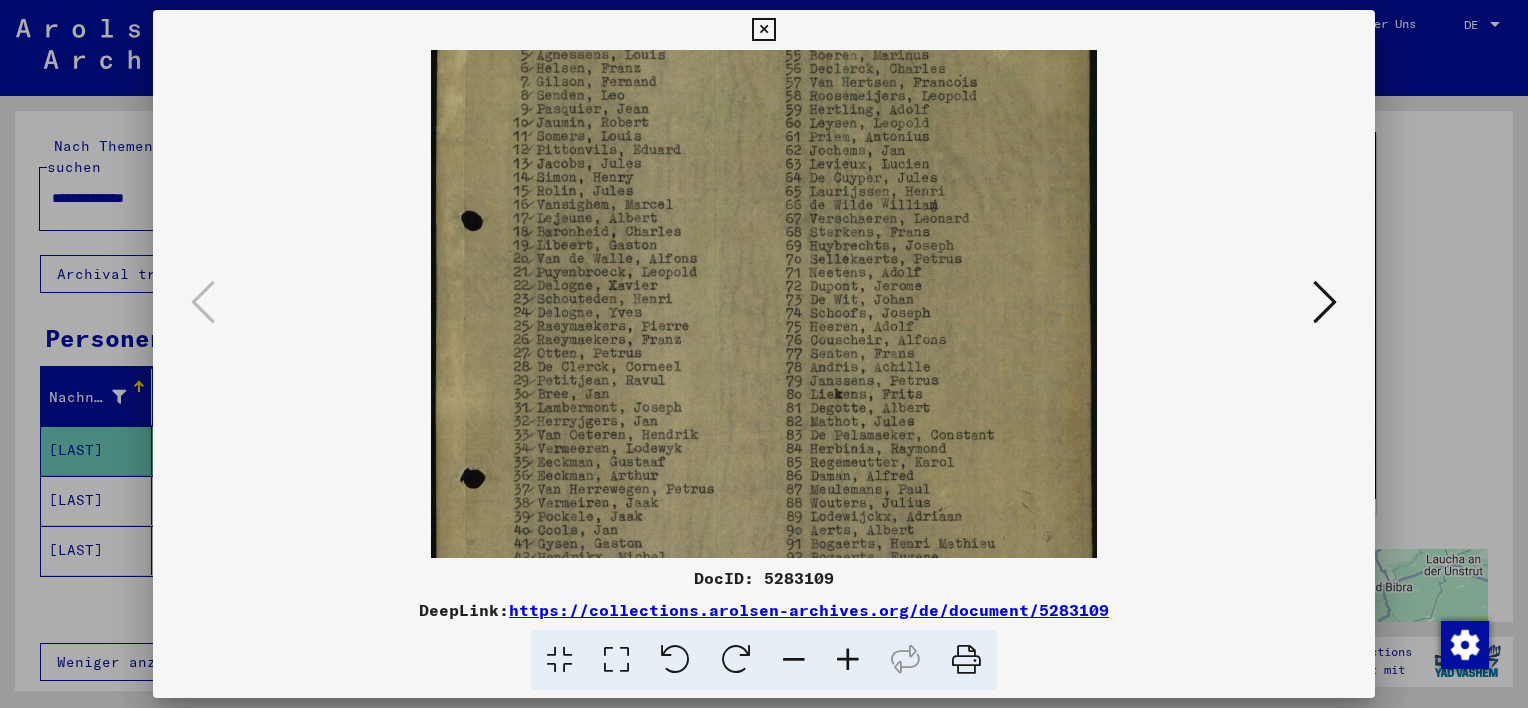drag, startPoint x: 714, startPoint y: 402, endPoint x: 704, endPoint y: 525, distance: 123.40584 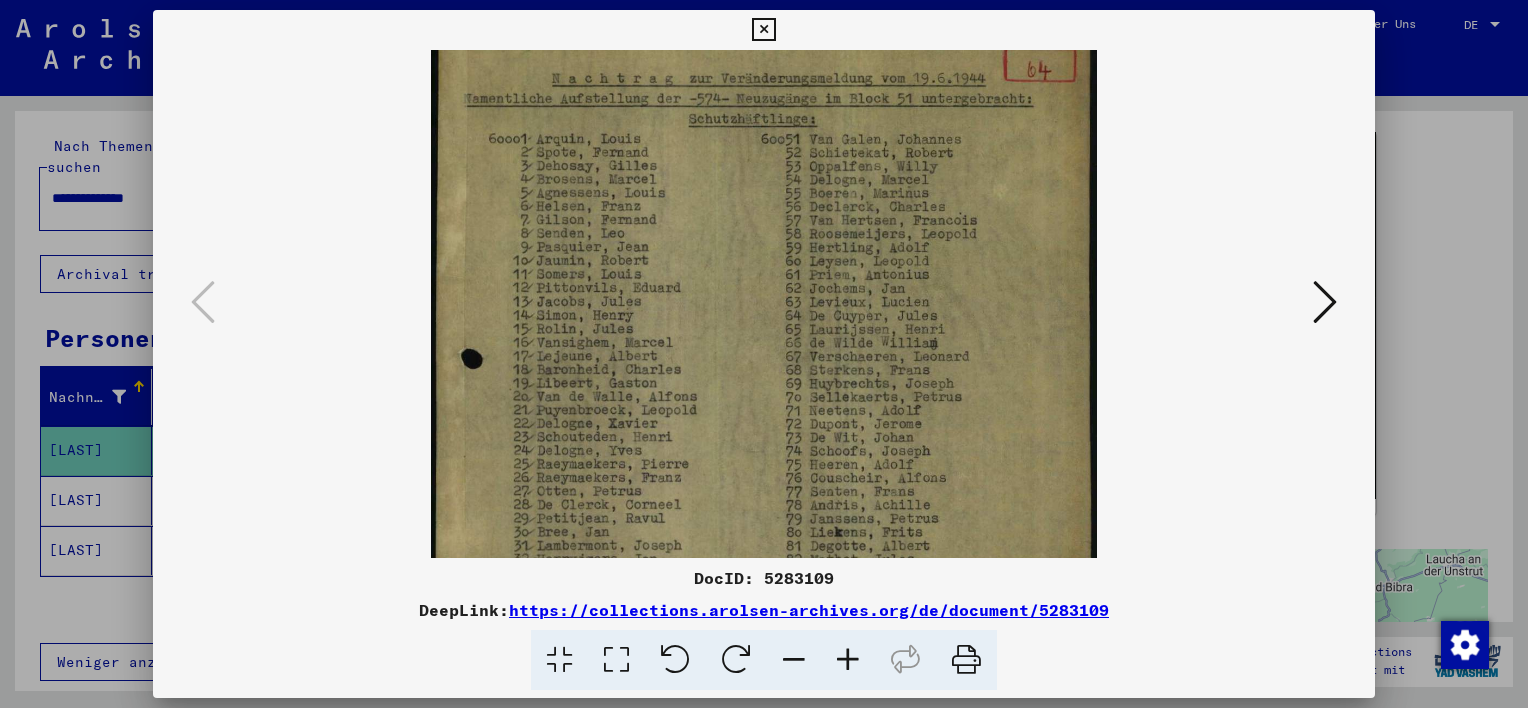 scroll, scrollTop: 48, scrollLeft: 0, axis: vertical 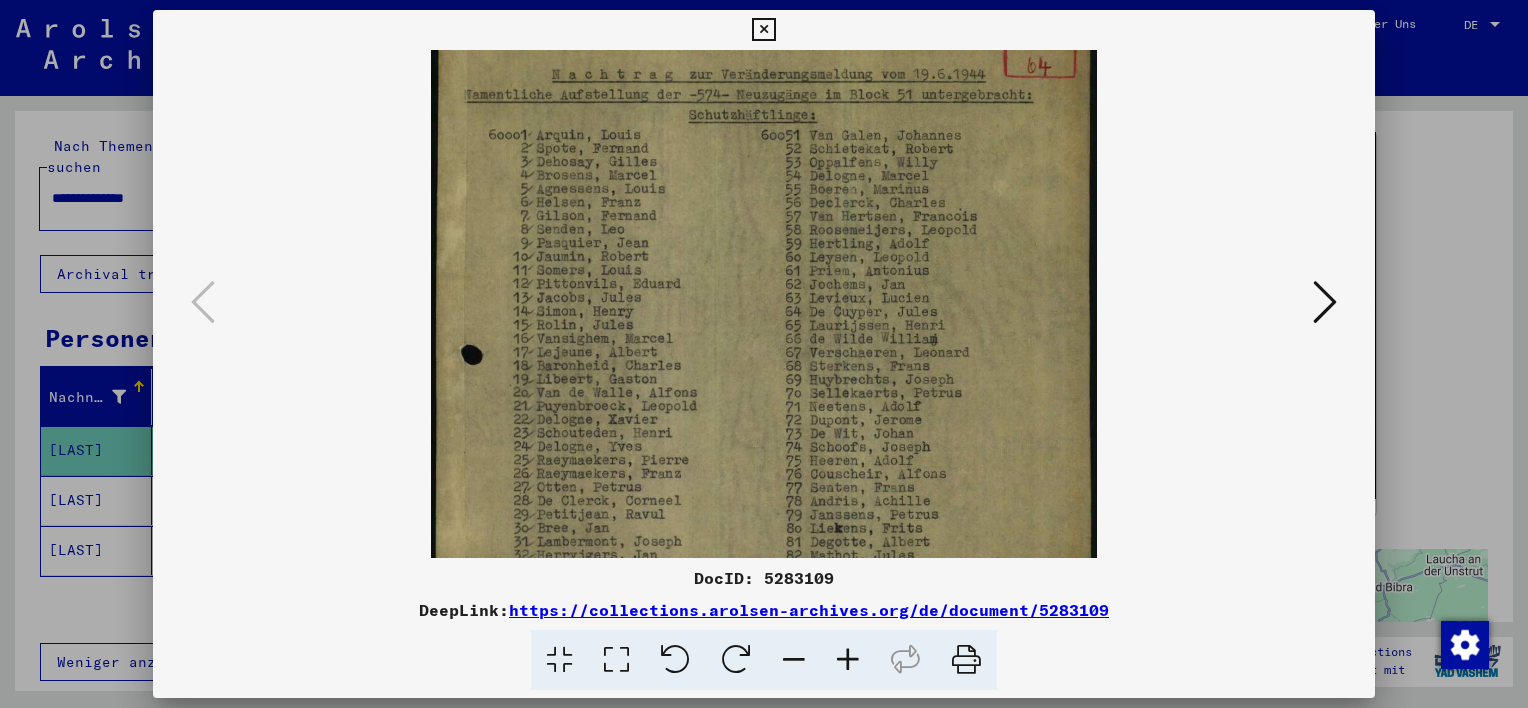 drag, startPoint x: 668, startPoint y: 162, endPoint x: 669, endPoint y: 261, distance: 99.00505 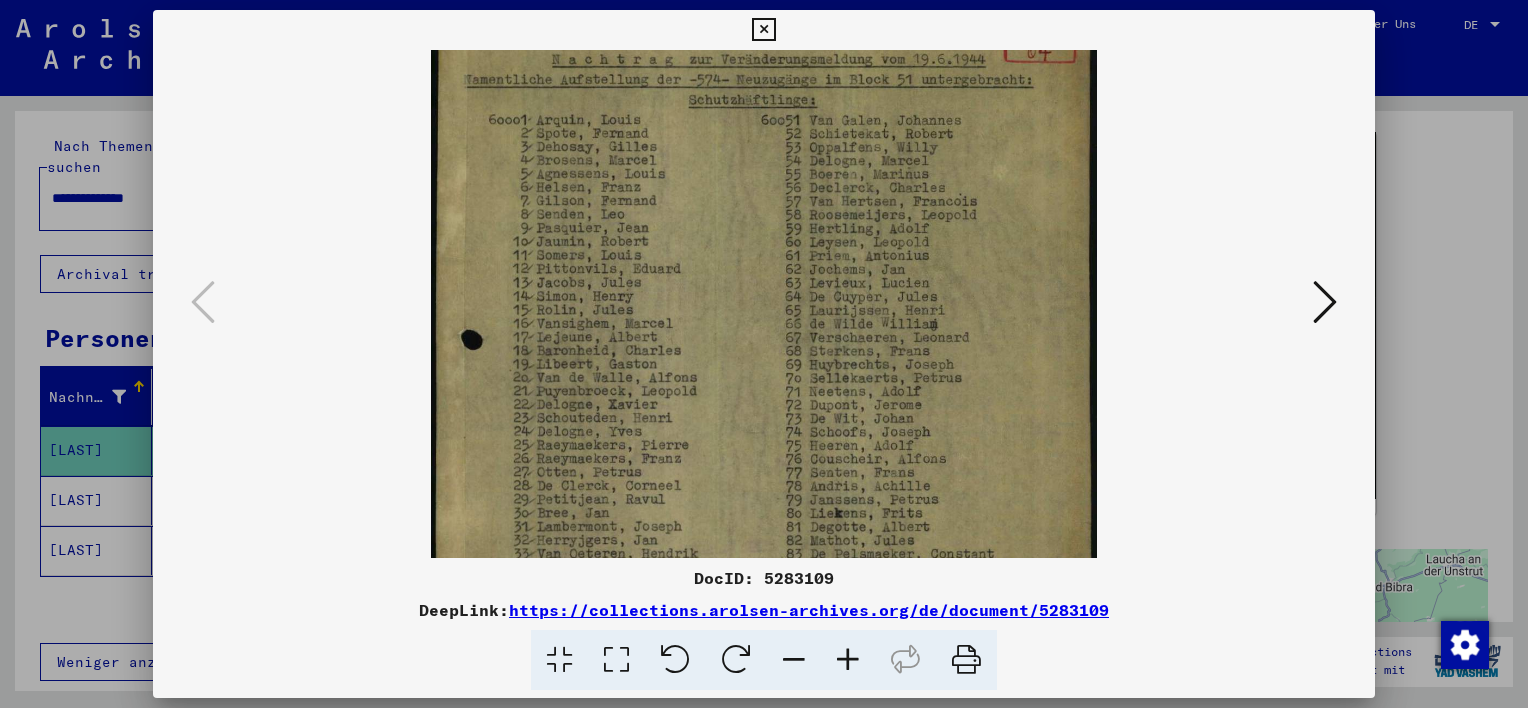 scroll, scrollTop: 65, scrollLeft: 0, axis: vertical 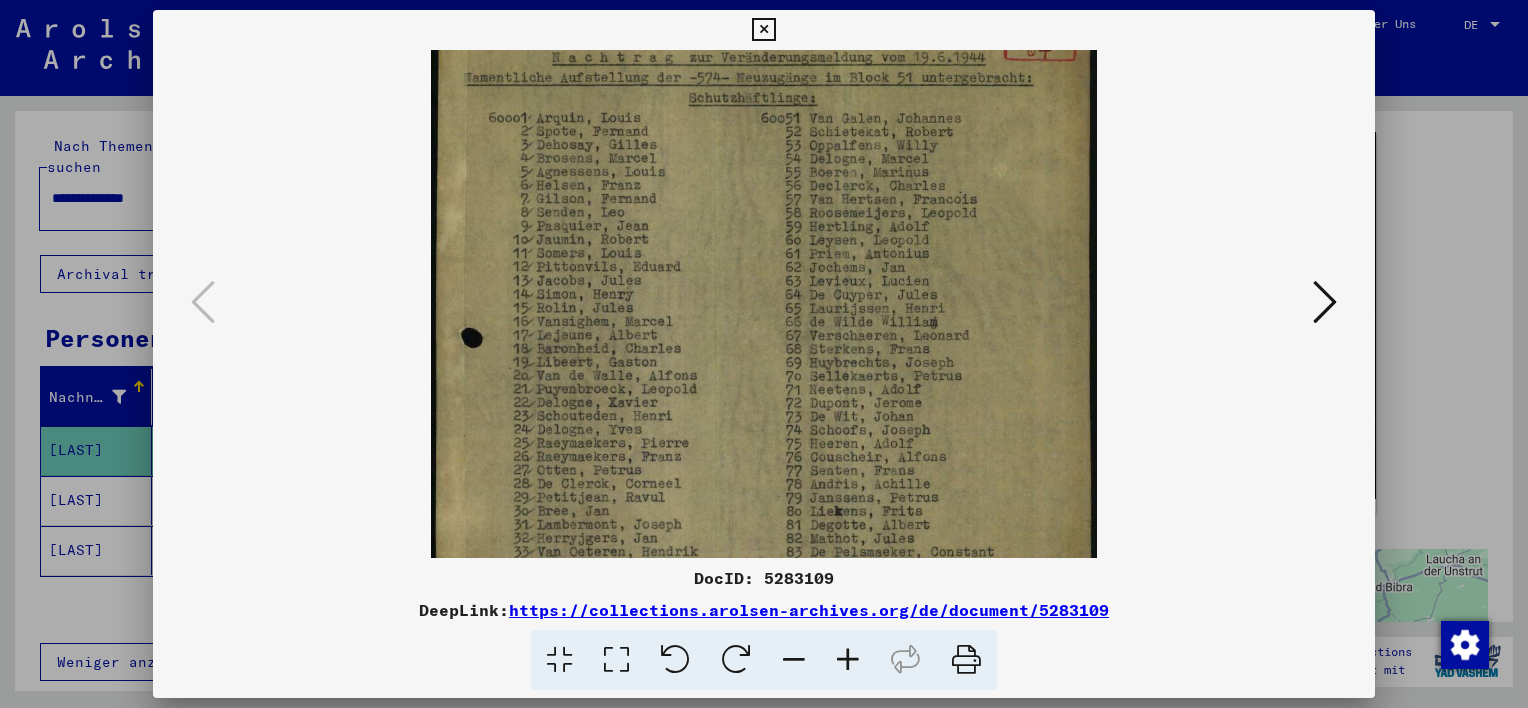 drag, startPoint x: 711, startPoint y: 368, endPoint x: 711, endPoint y: 348, distance: 20 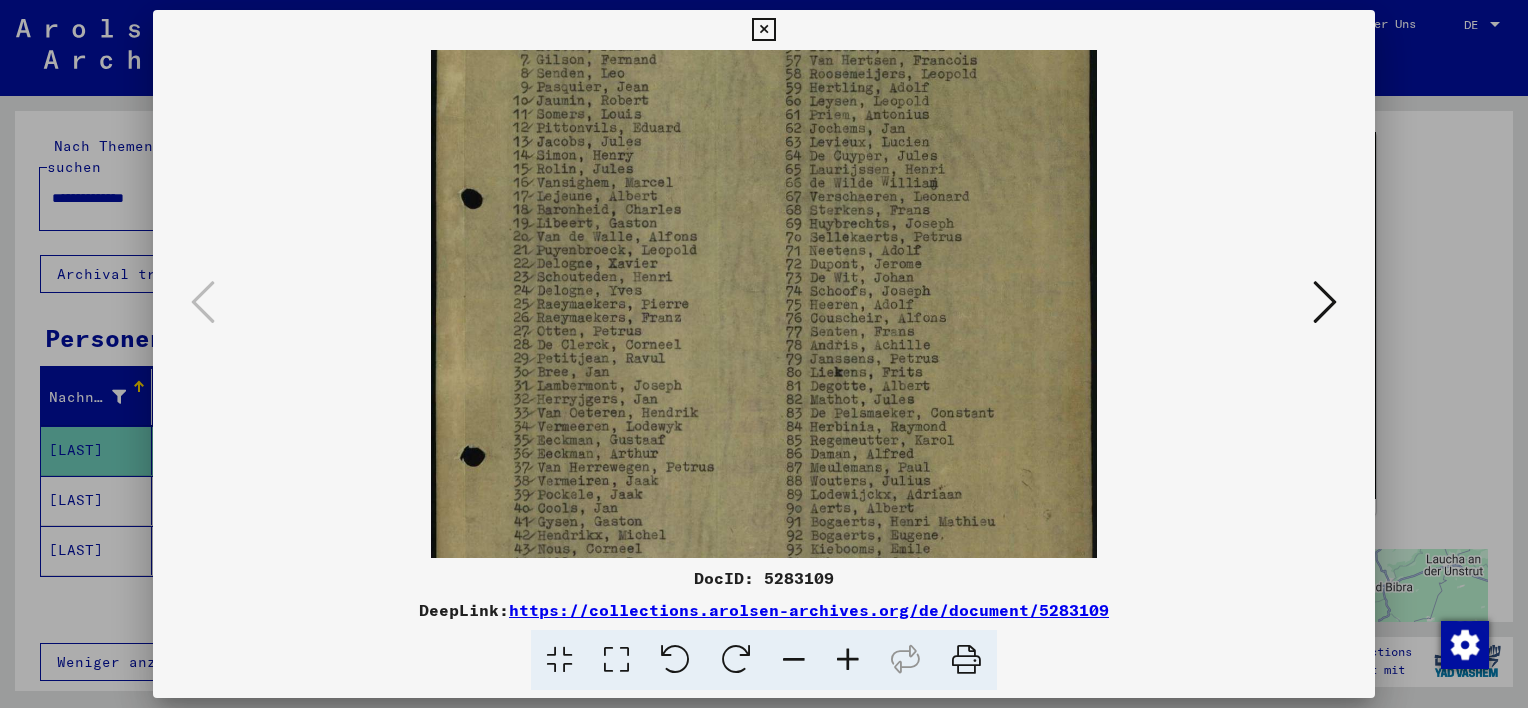 scroll, scrollTop: 224, scrollLeft: 0, axis: vertical 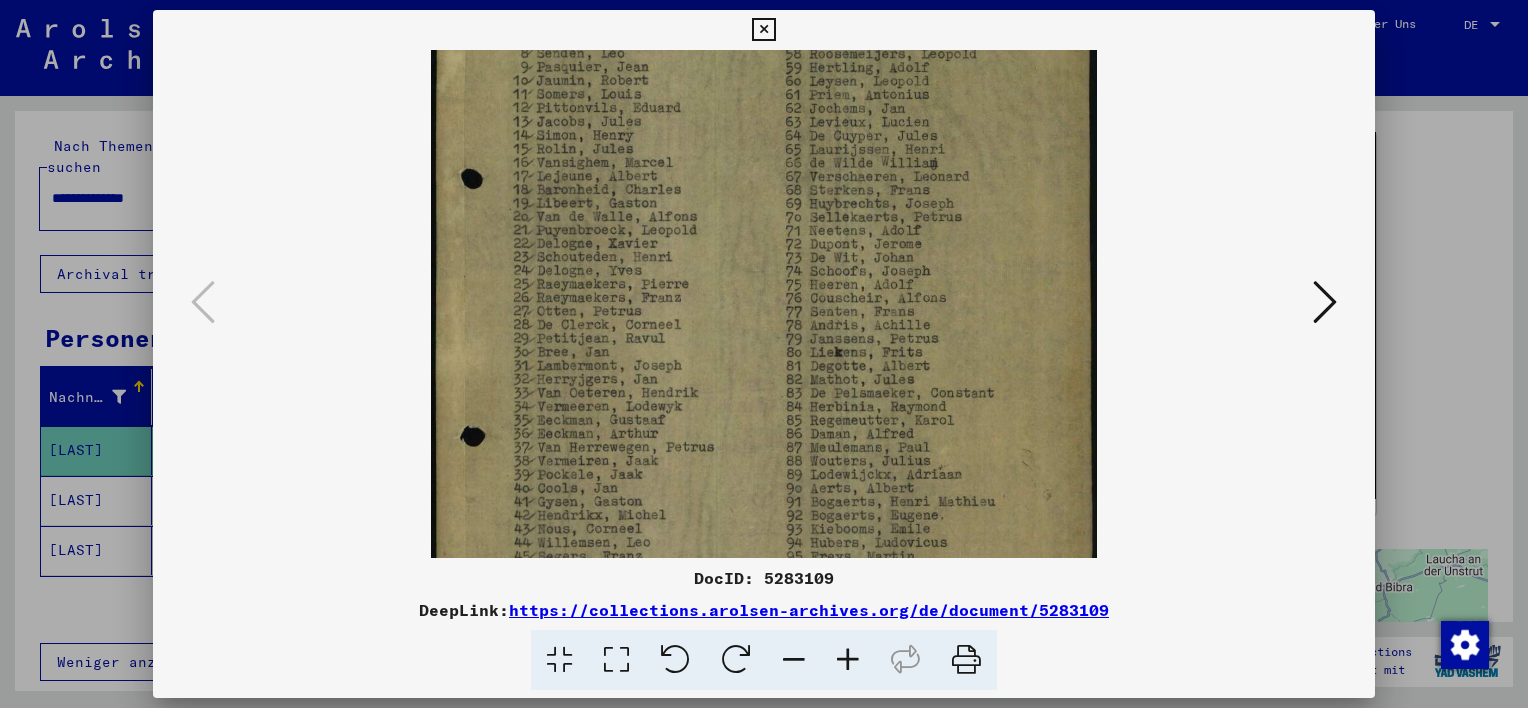 drag, startPoint x: 944, startPoint y: 389, endPoint x: 931, endPoint y: 236, distance: 153.5513 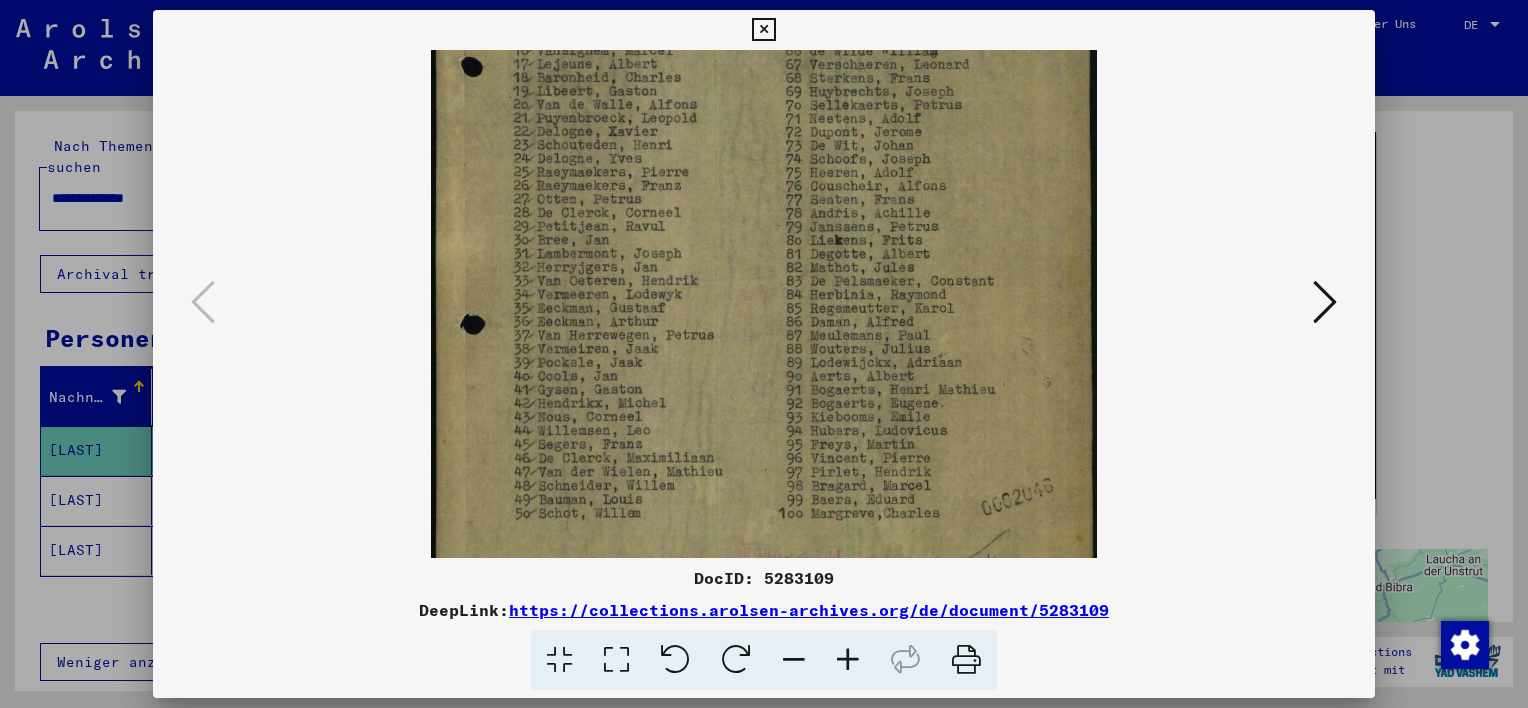 scroll, scrollTop: 339, scrollLeft: 0, axis: vertical 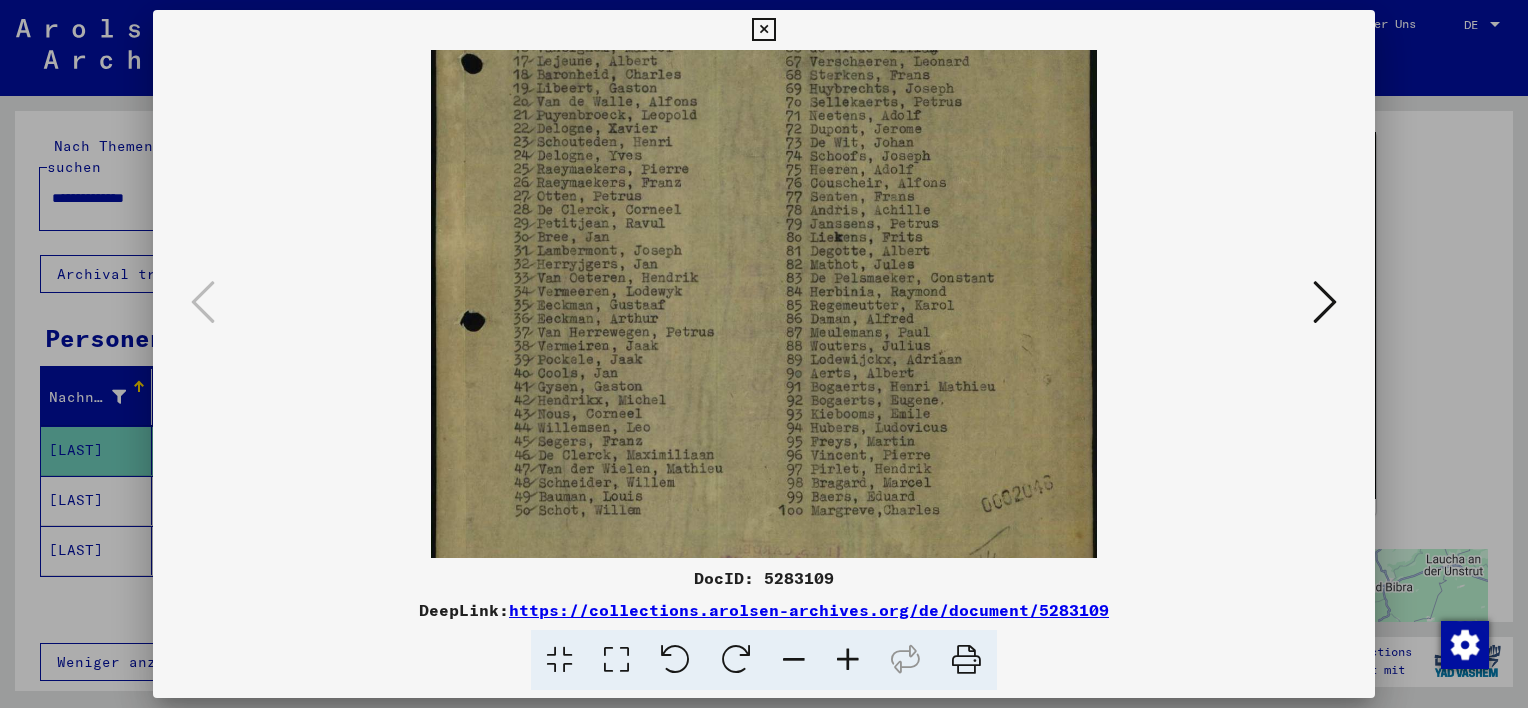 drag, startPoint x: 954, startPoint y: 365, endPoint x: 951, endPoint y: 262, distance: 103.04368 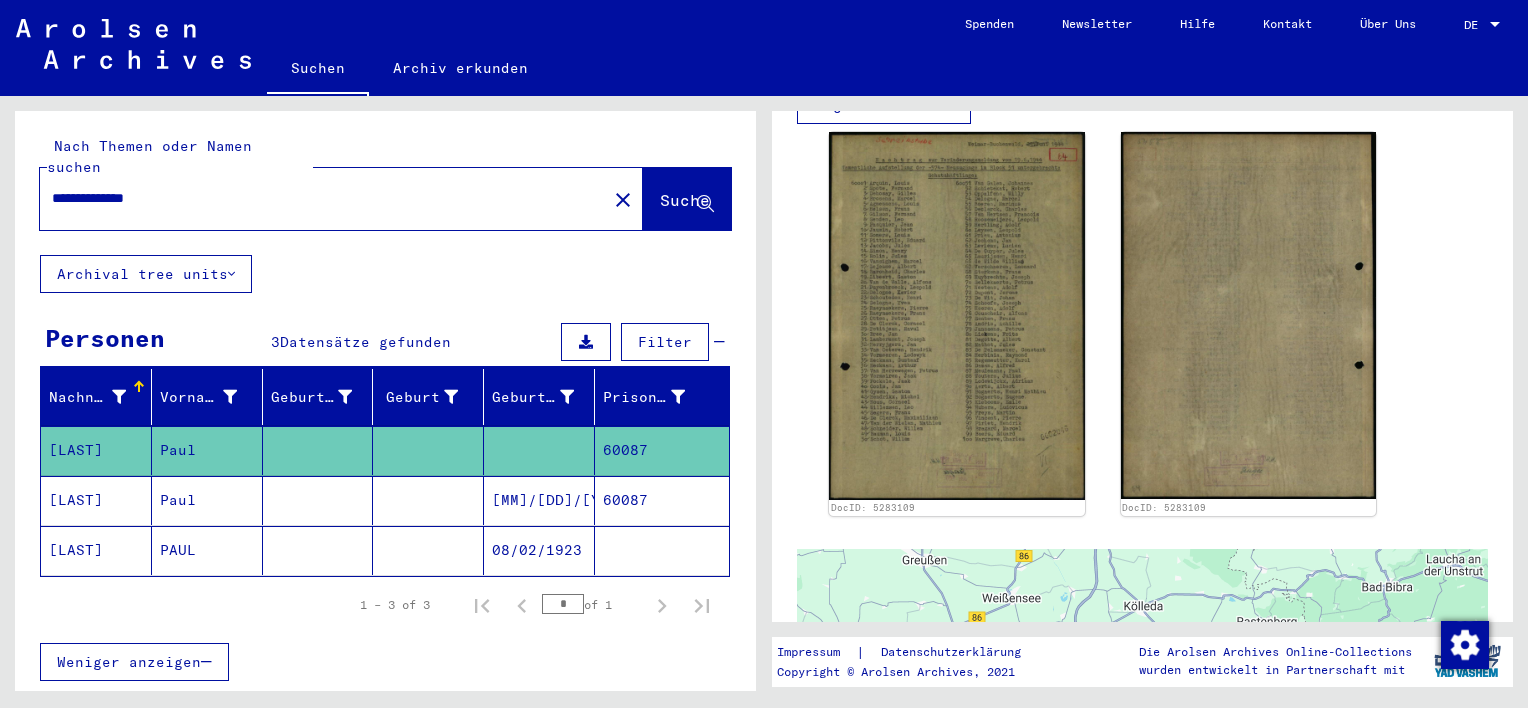 click on "08/02/1923" 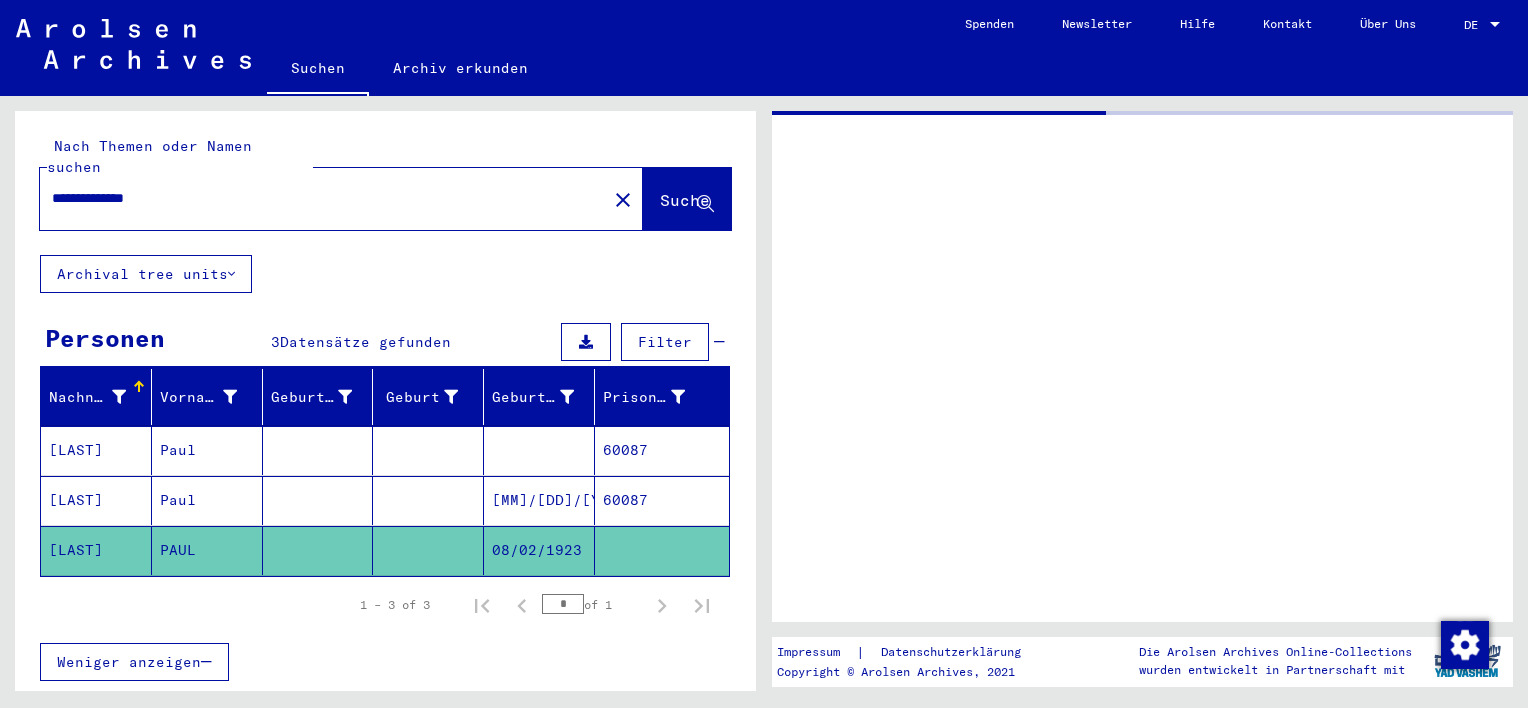 scroll, scrollTop: 0, scrollLeft: 0, axis: both 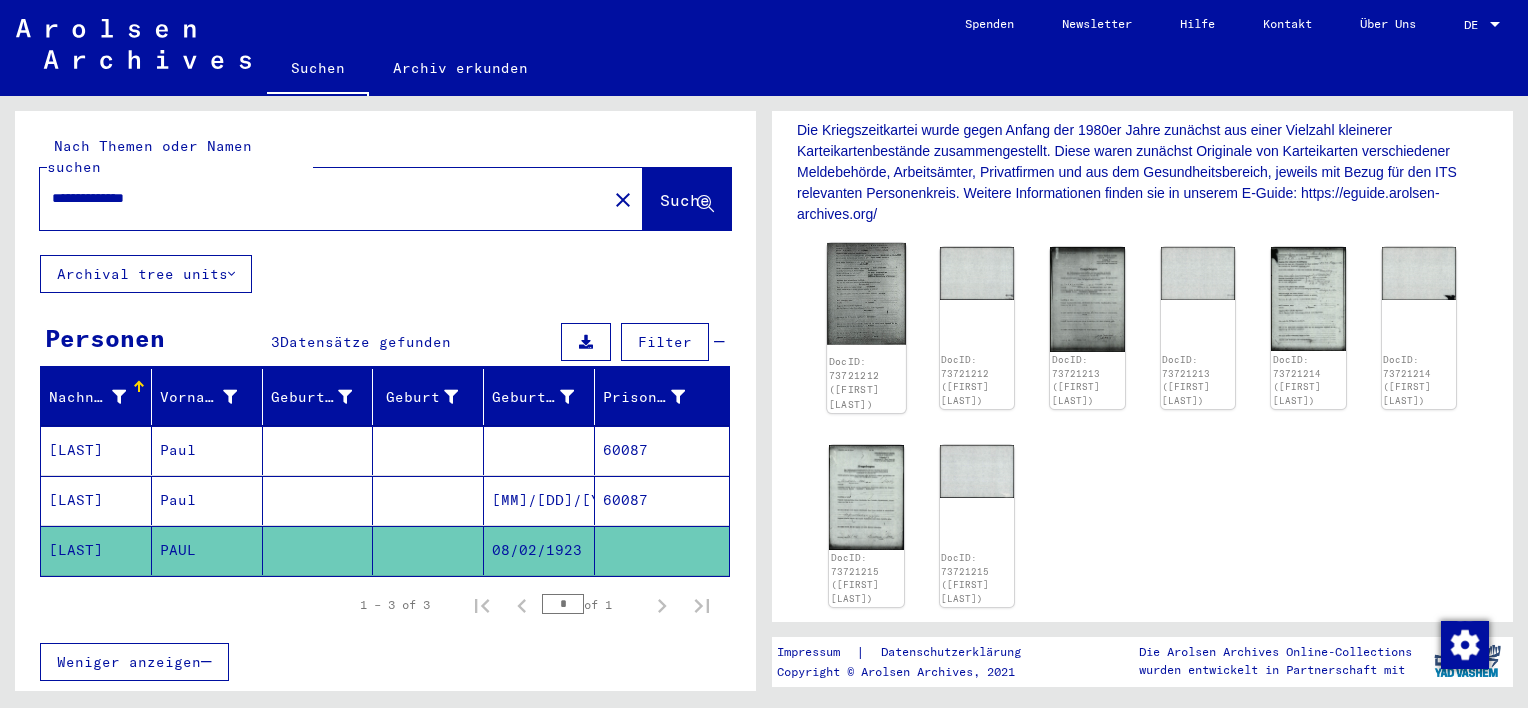 click 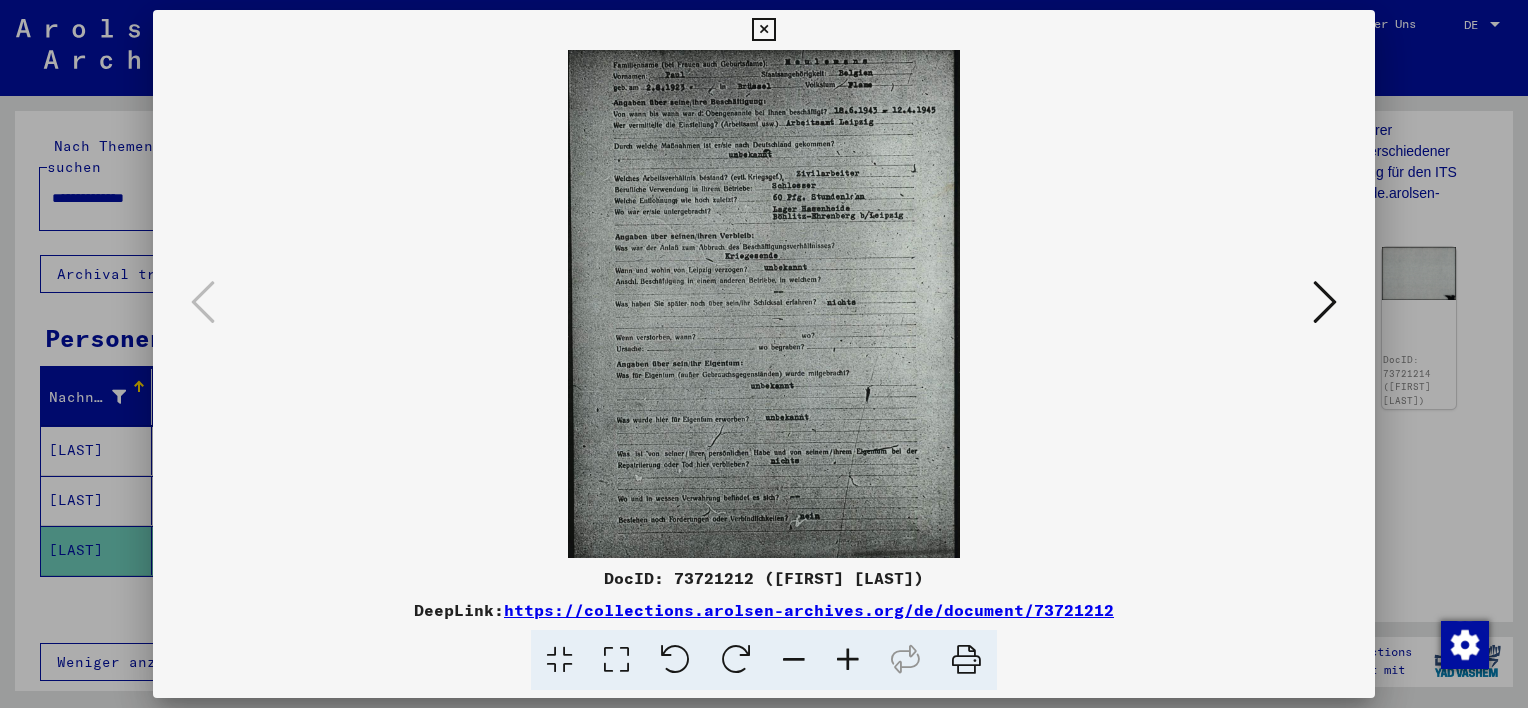 drag, startPoint x: 716, startPoint y: 164, endPoint x: 720, endPoint y: 193, distance: 29.274563 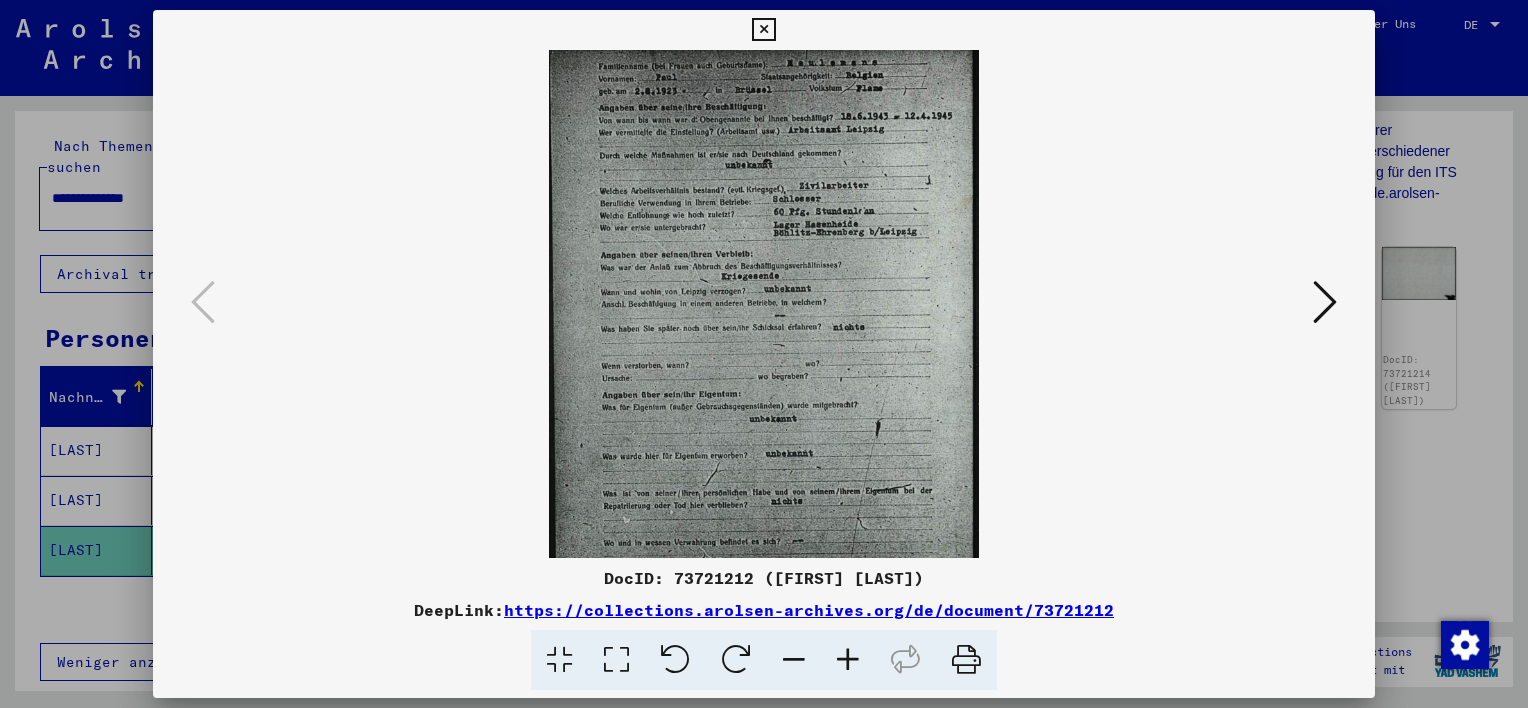 click at bounding box center [848, 660] 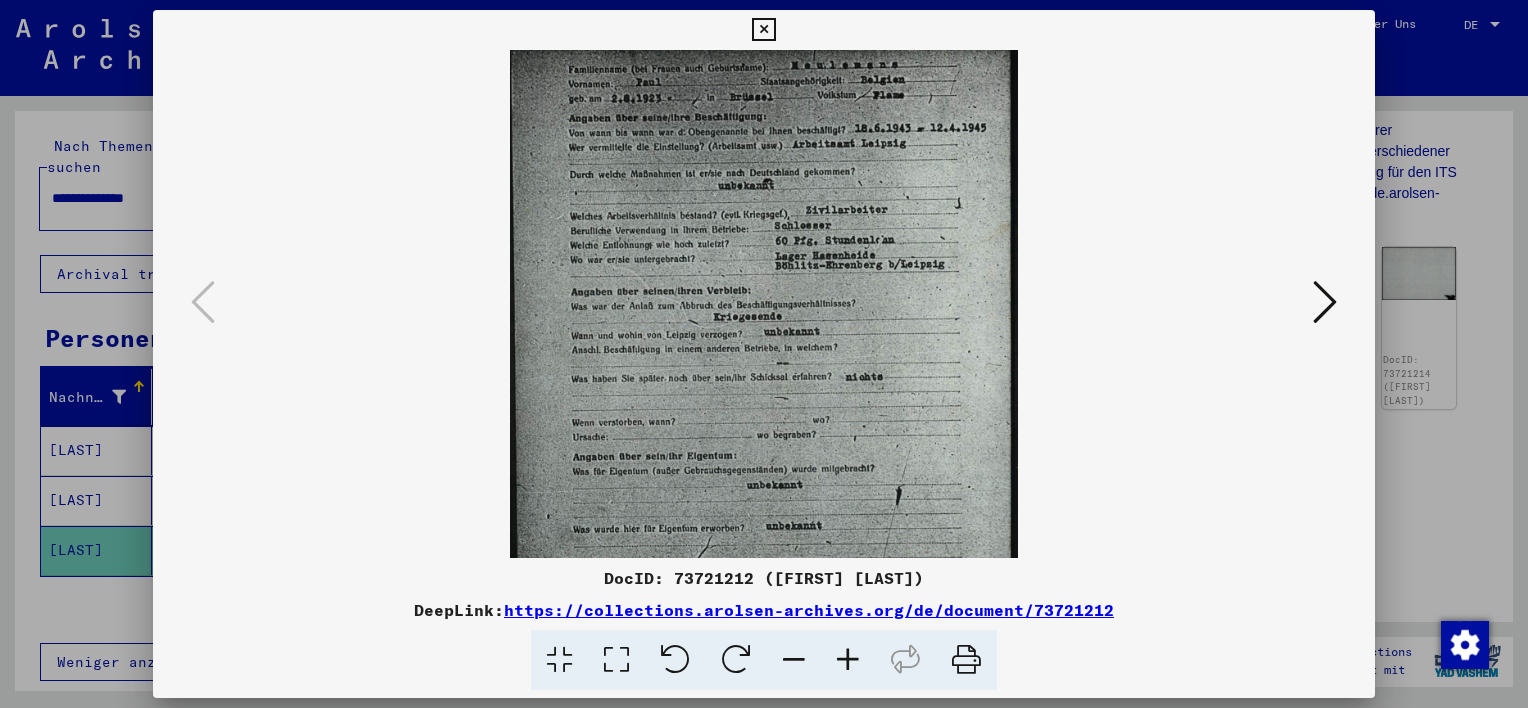 click at bounding box center (848, 660) 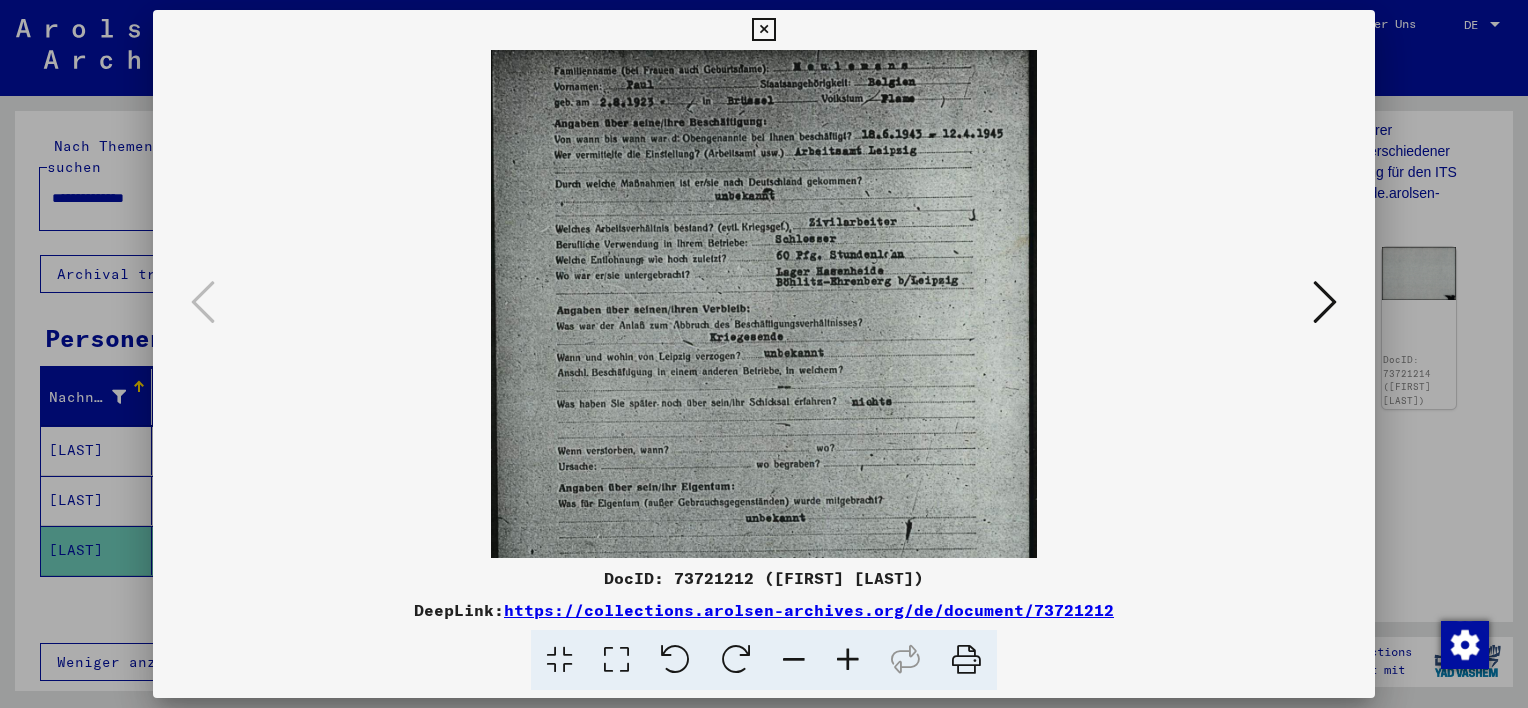 click at bounding box center (848, 660) 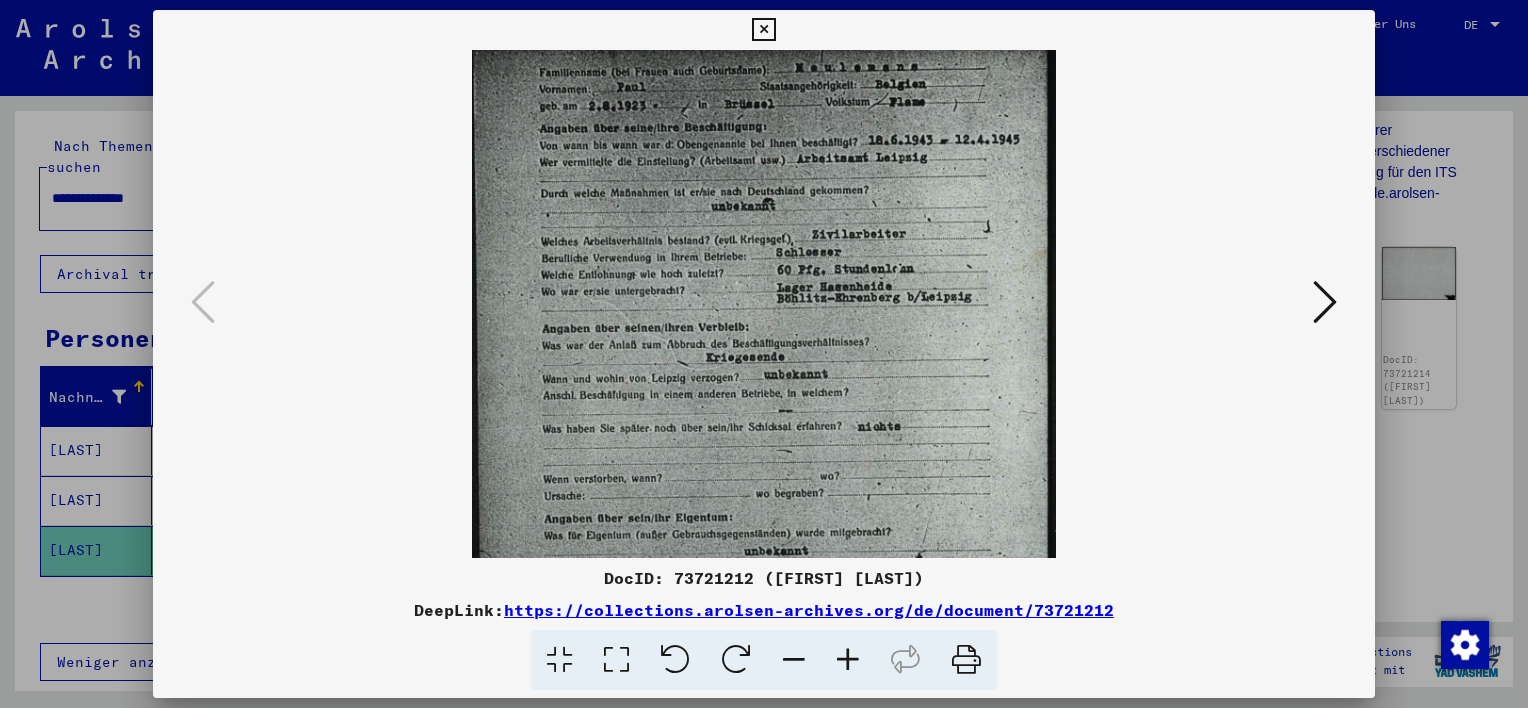click at bounding box center (848, 660) 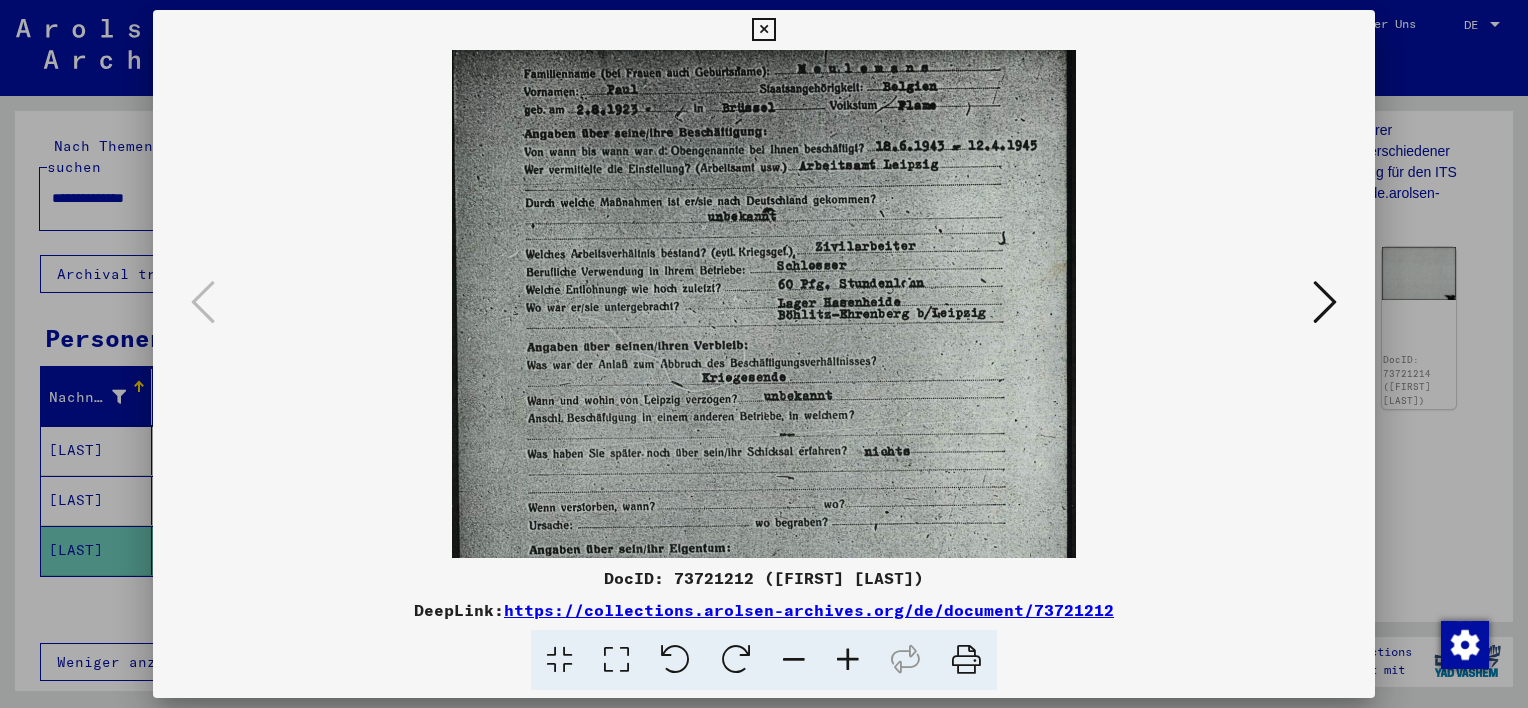 click at bounding box center (848, 660) 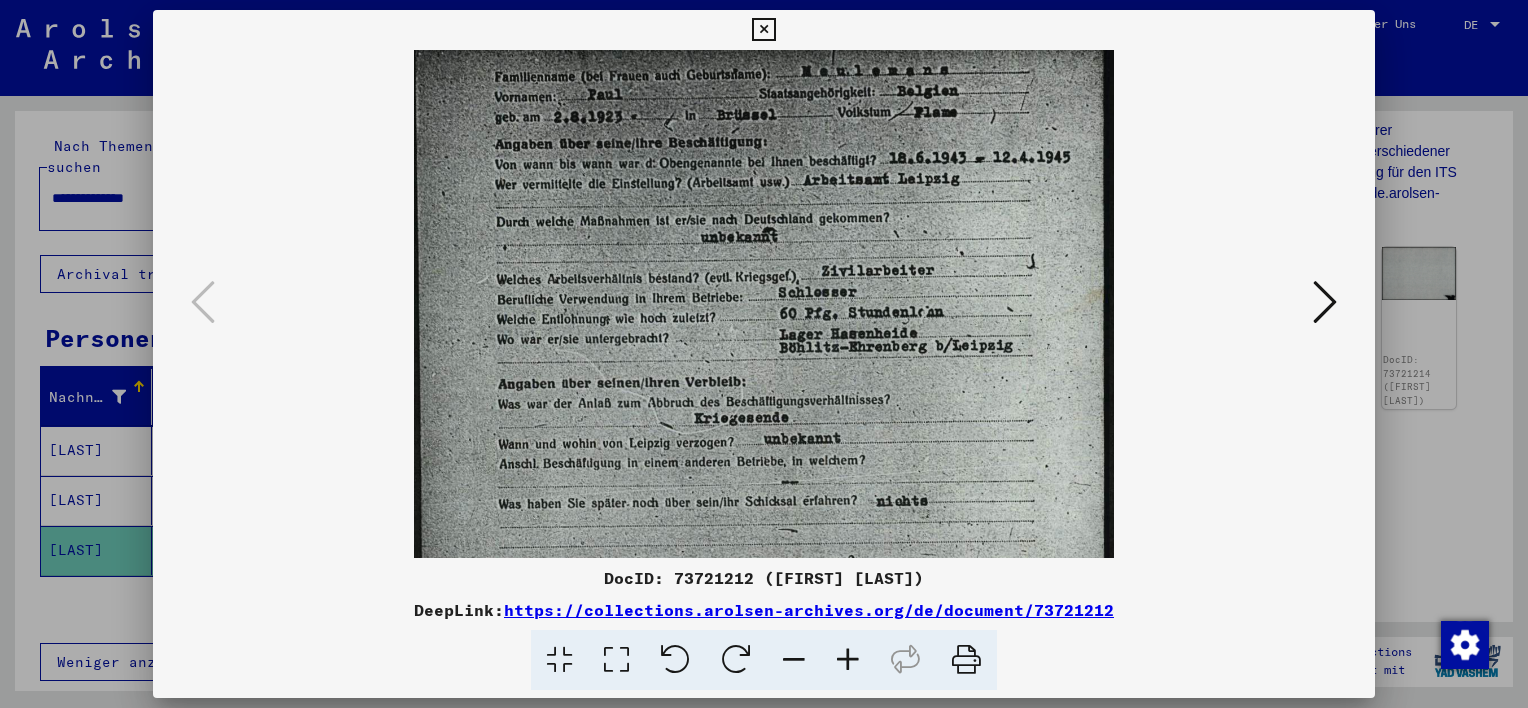 click at bounding box center (848, 660) 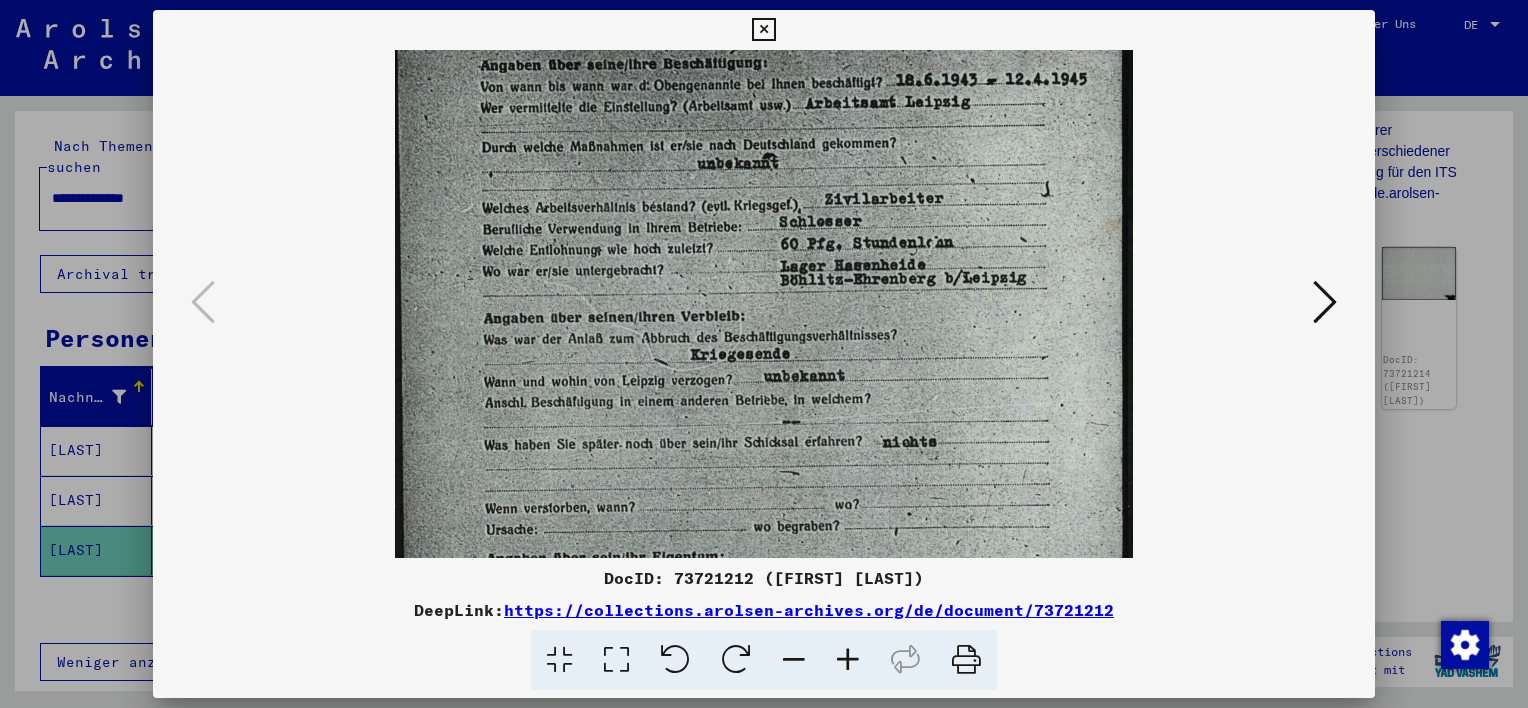 scroll, scrollTop: 85, scrollLeft: 0, axis: vertical 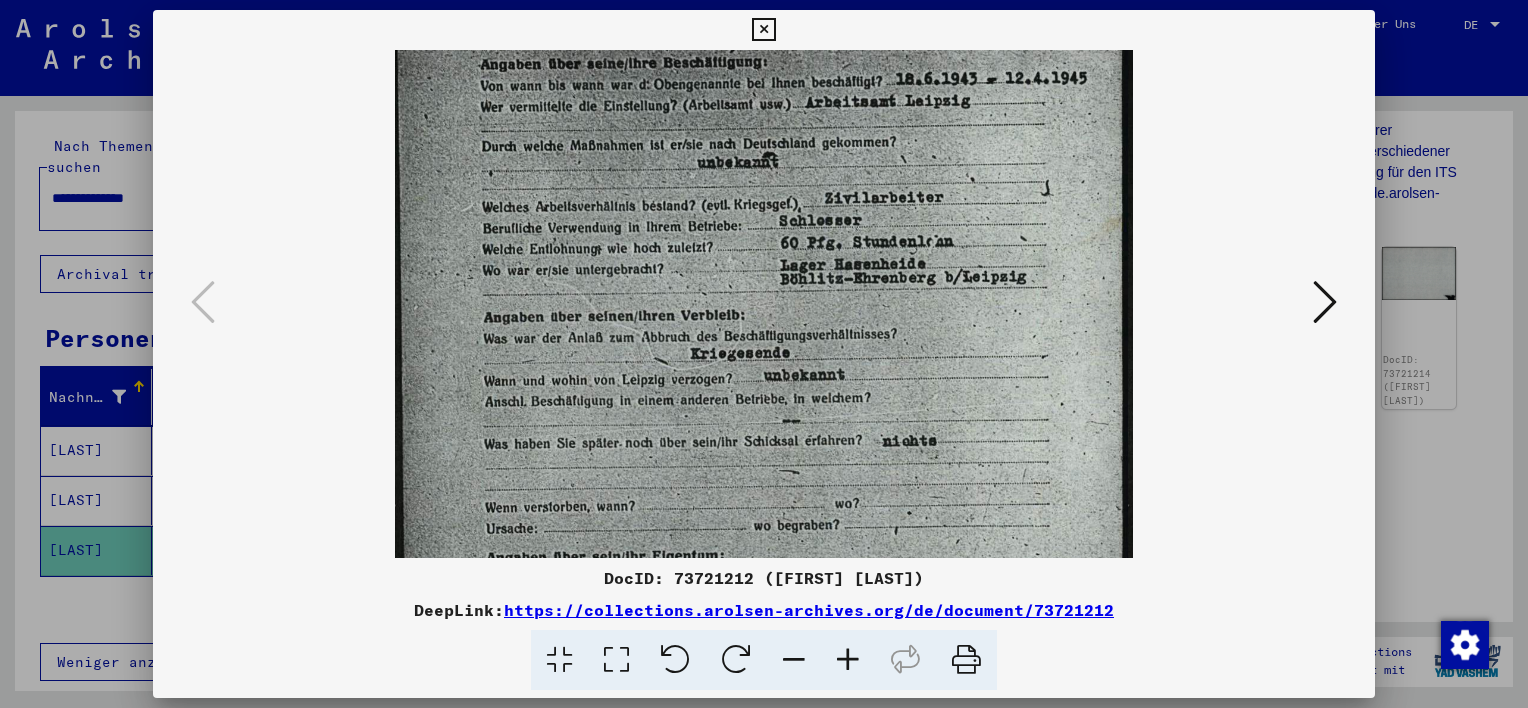 drag, startPoint x: 700, startPoint y: 359, endPoint x: 682, endPoint y: 263, distance: 97.67292 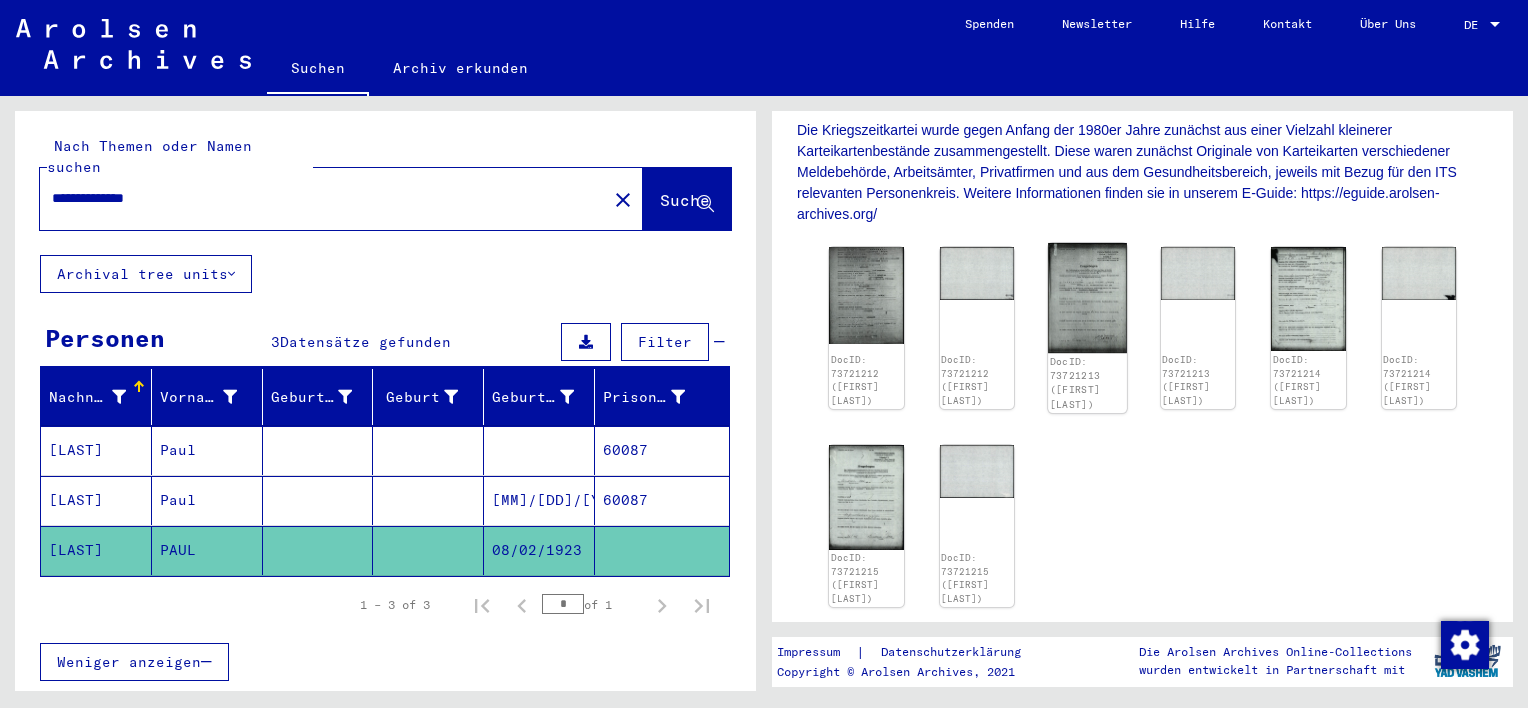 click 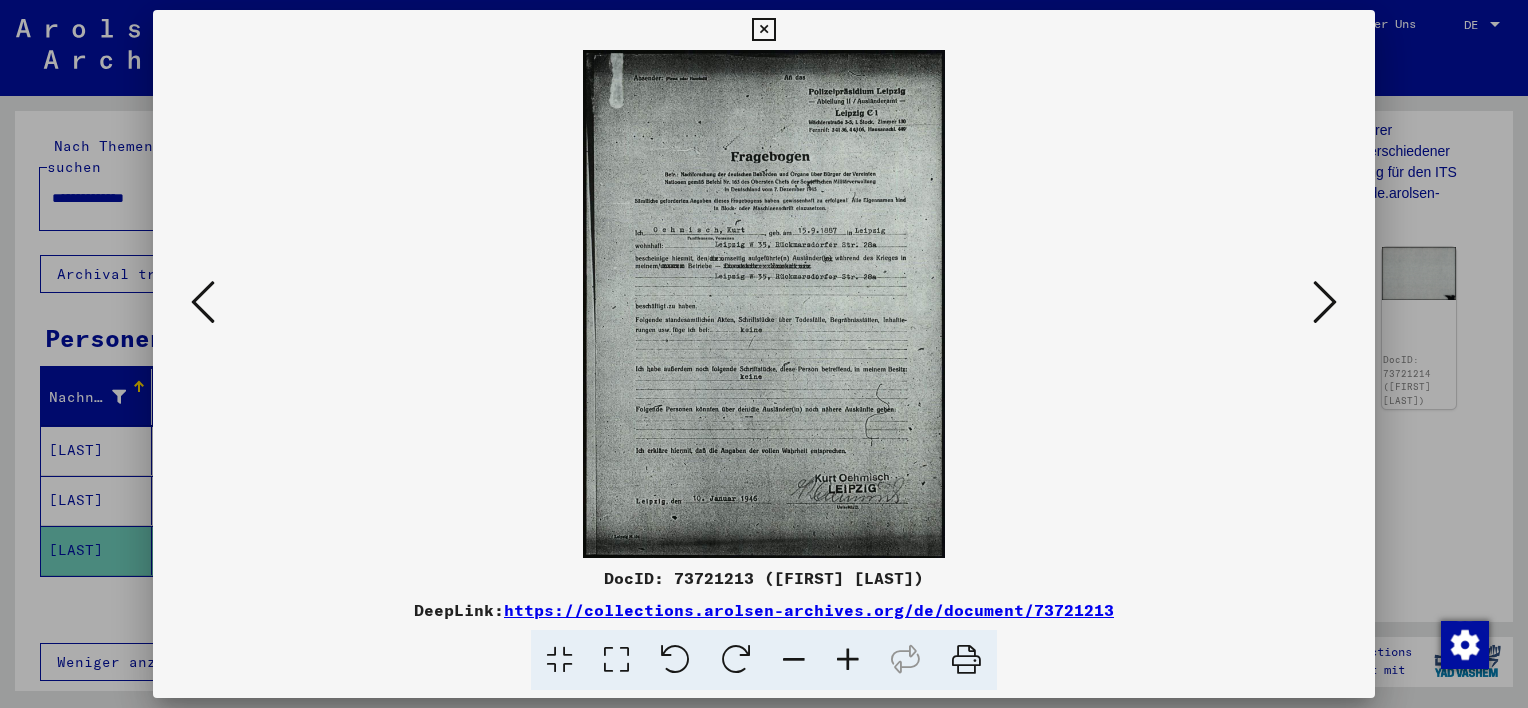 click at bounding box center (763, 30) 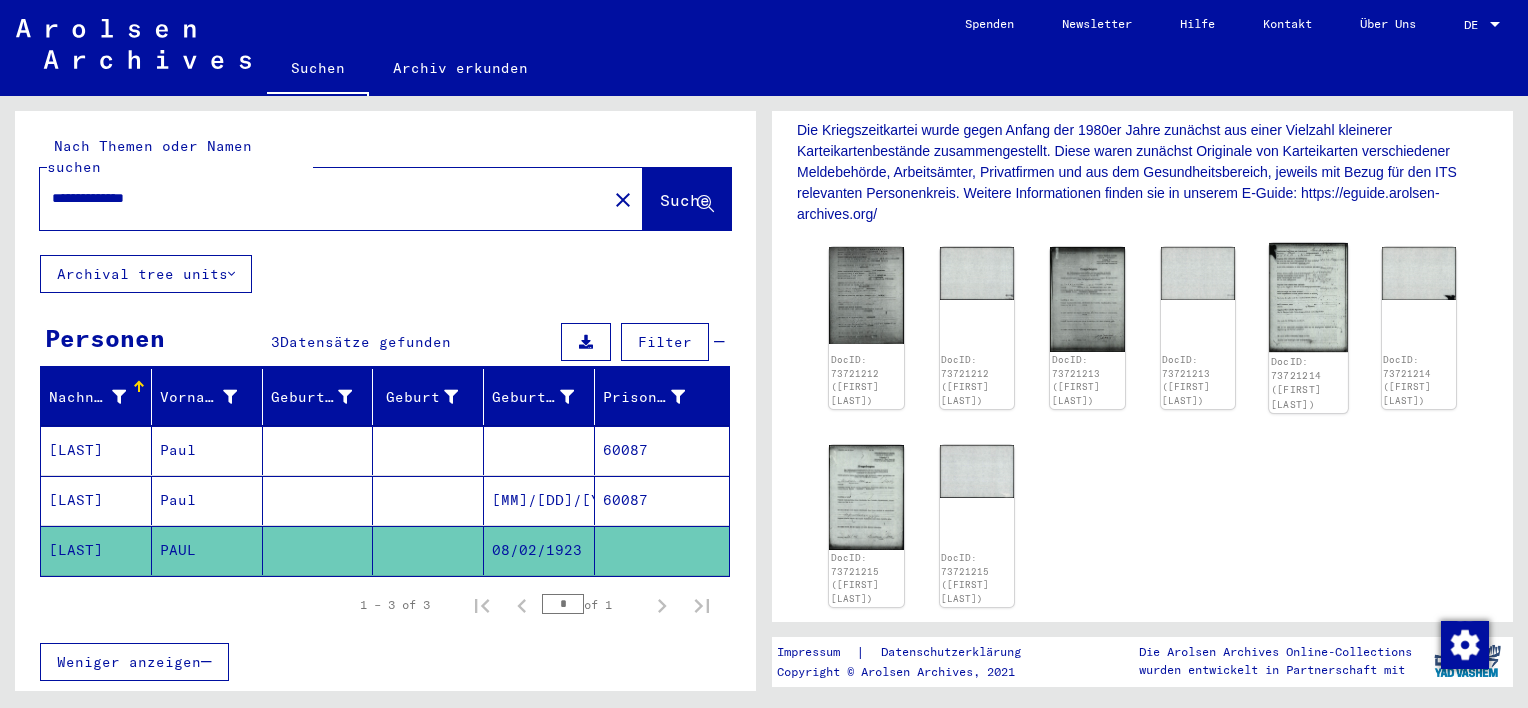 click 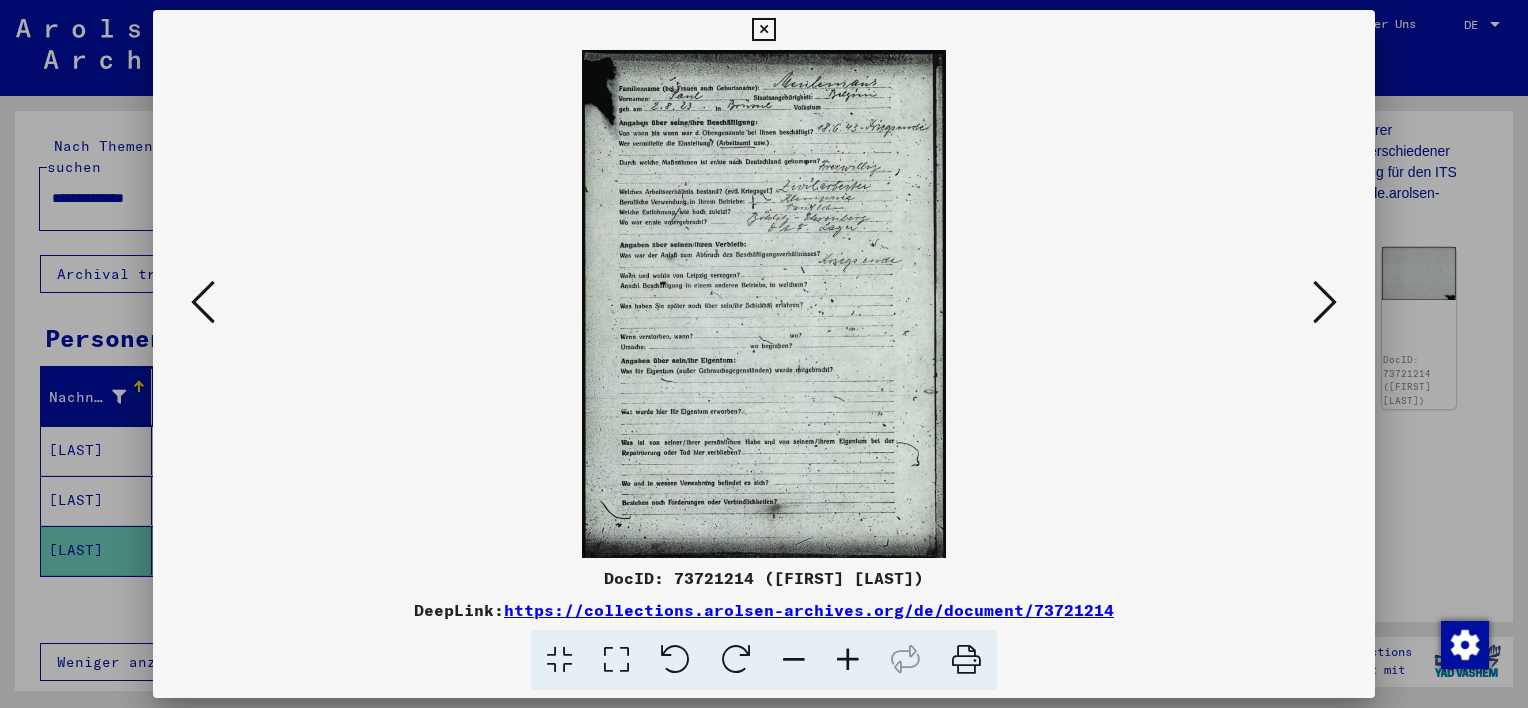 click at bounding box center [848, 660] 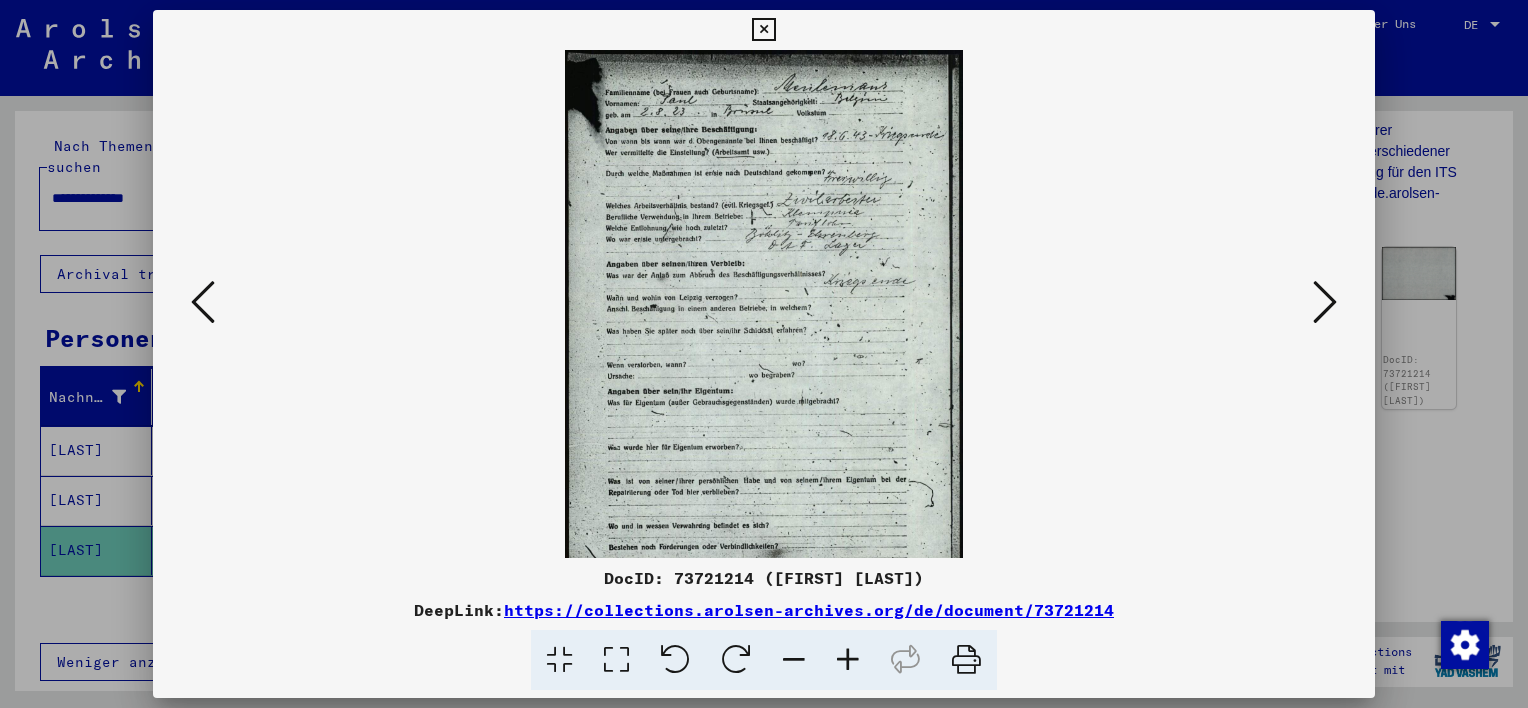 click at bounding box center [848, 660] 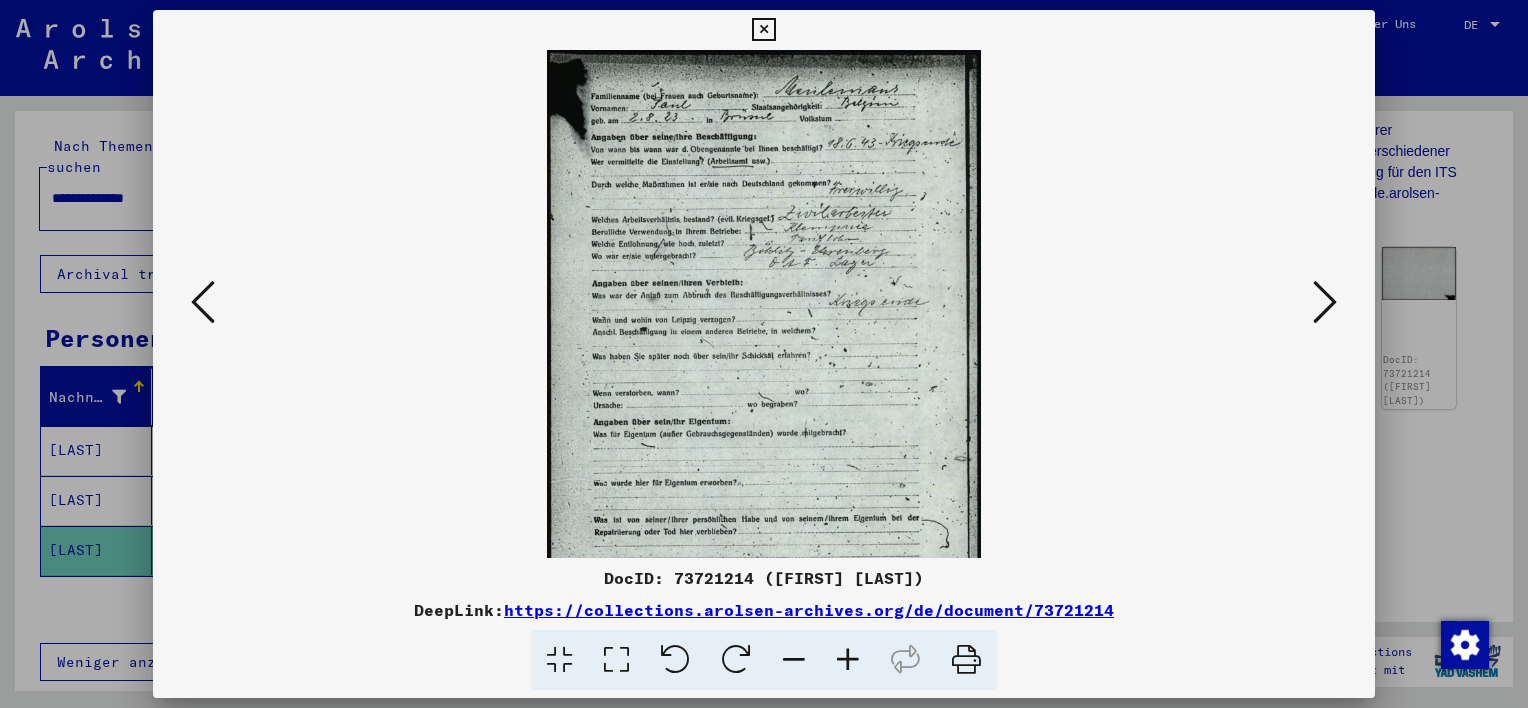 click at bounding box center [848, 660] 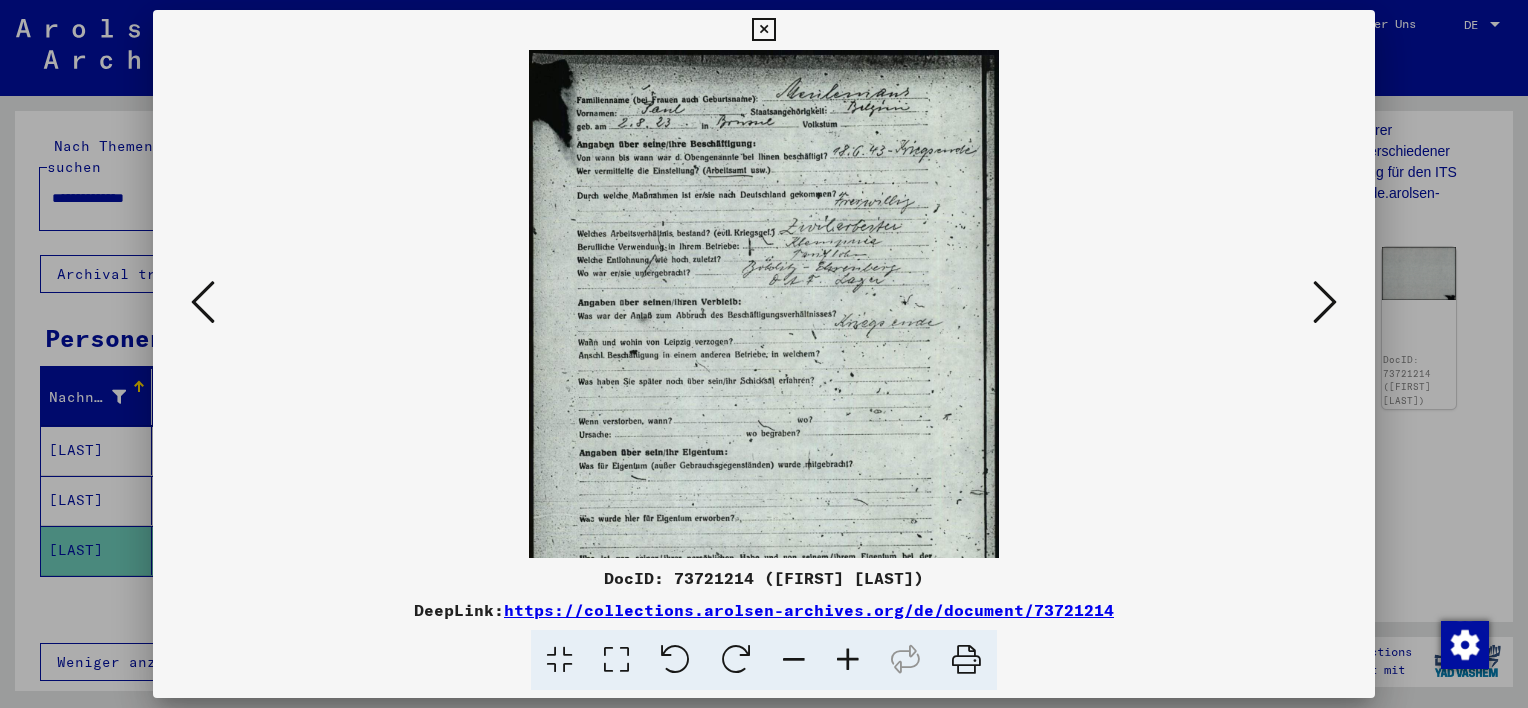 click at bounding box center (848, 660) 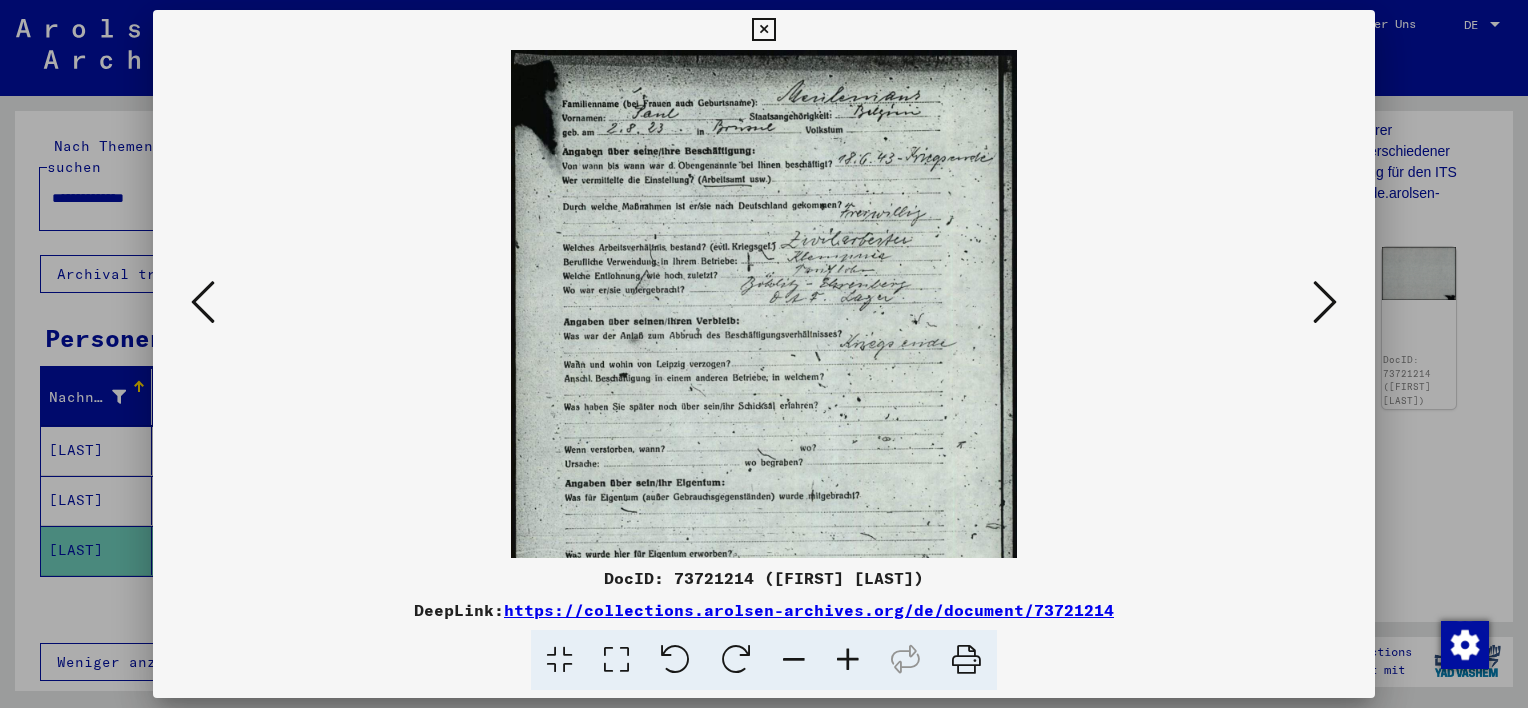 click at bounding box center (848, 660) 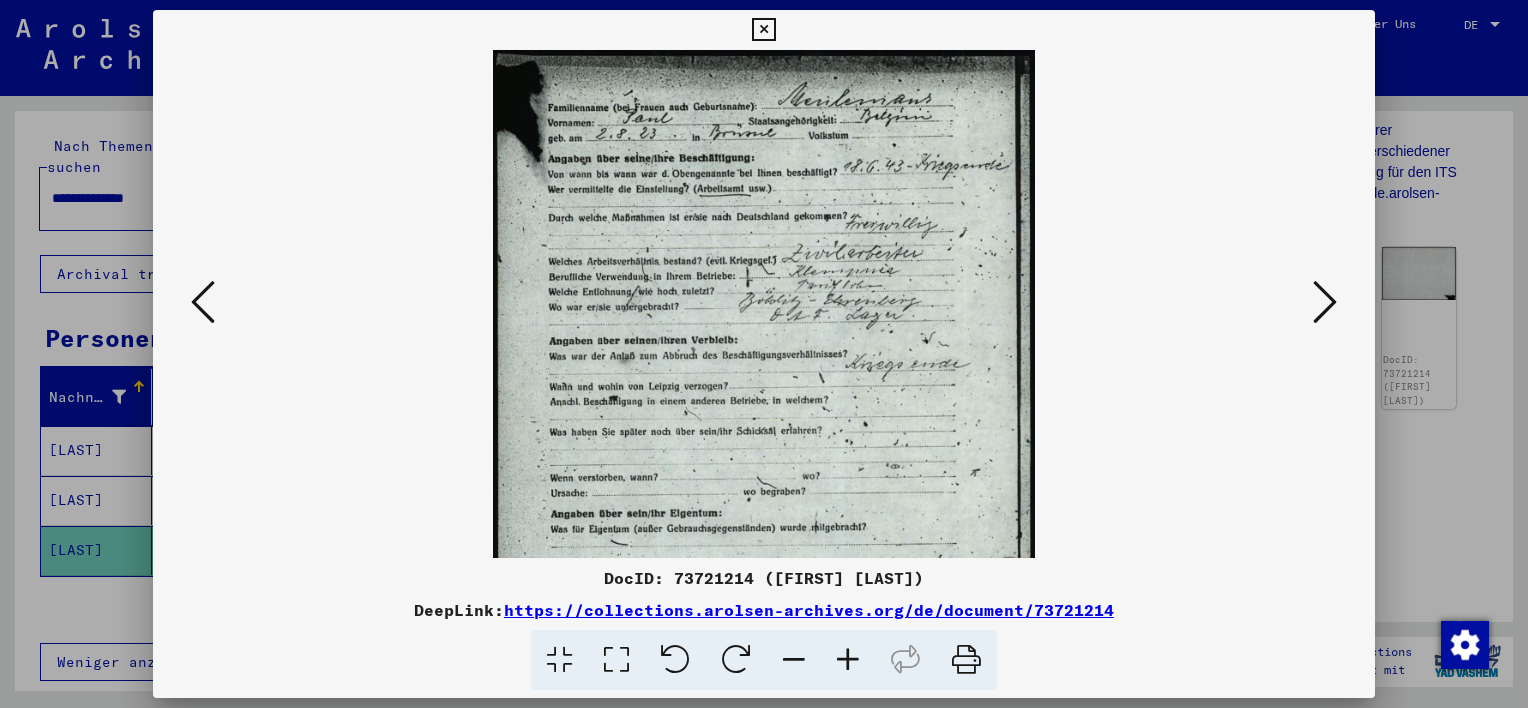 click at bounding box center [848, 660] 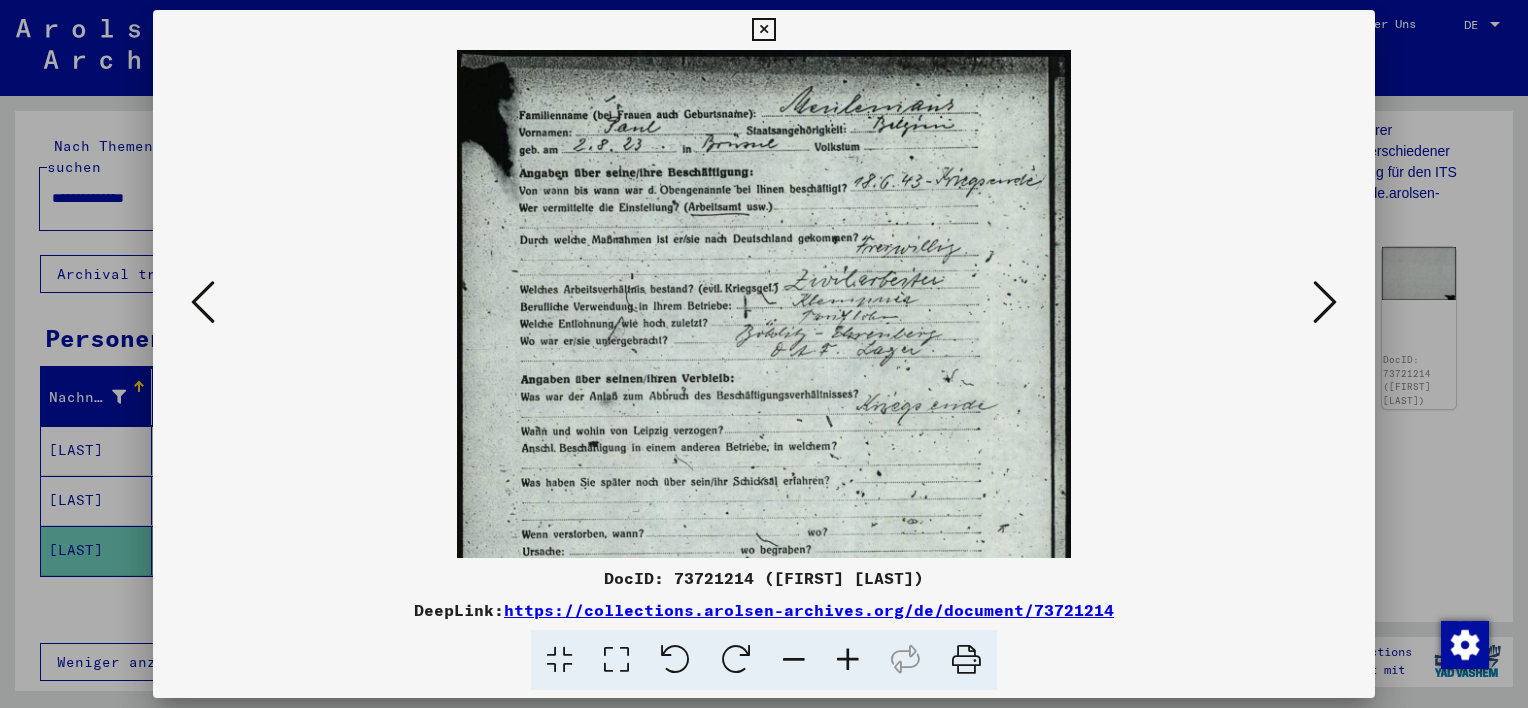 click at bounding box center (848, 660) 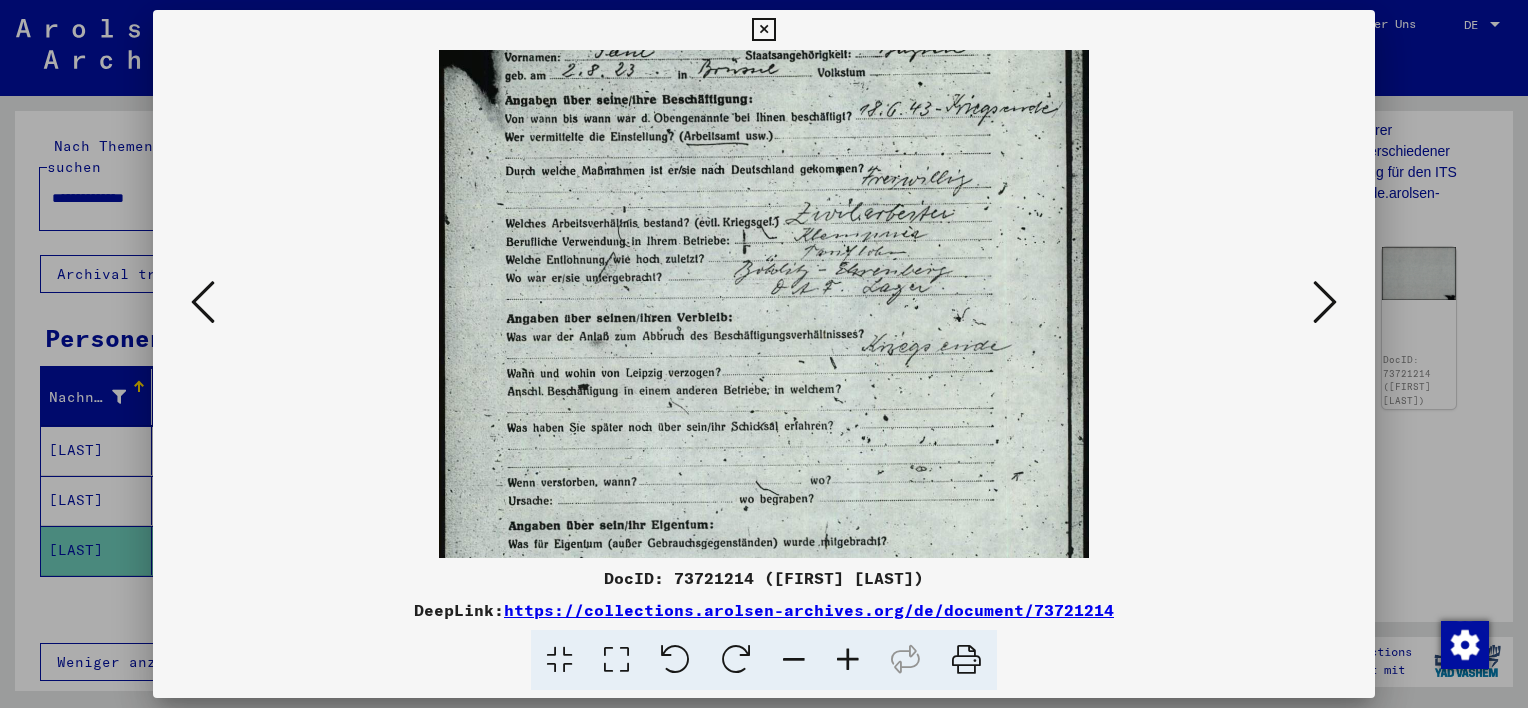 scroll, scrollTop: 80, scrollLeft: 0, axis: vertical 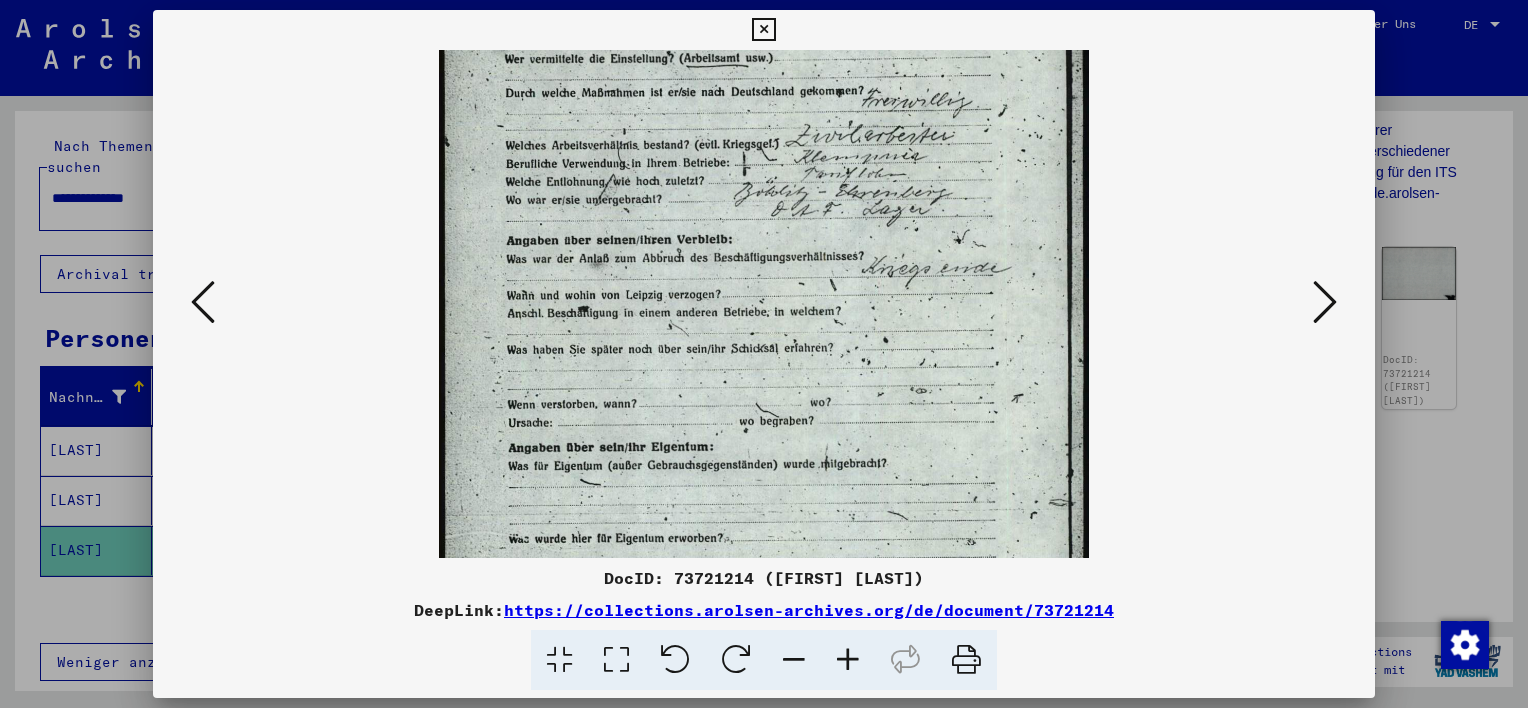 drag, startPoint x: 669, startPoint y: 339, endPoint x: 656, endPoint y: 254, distance: 85.98837 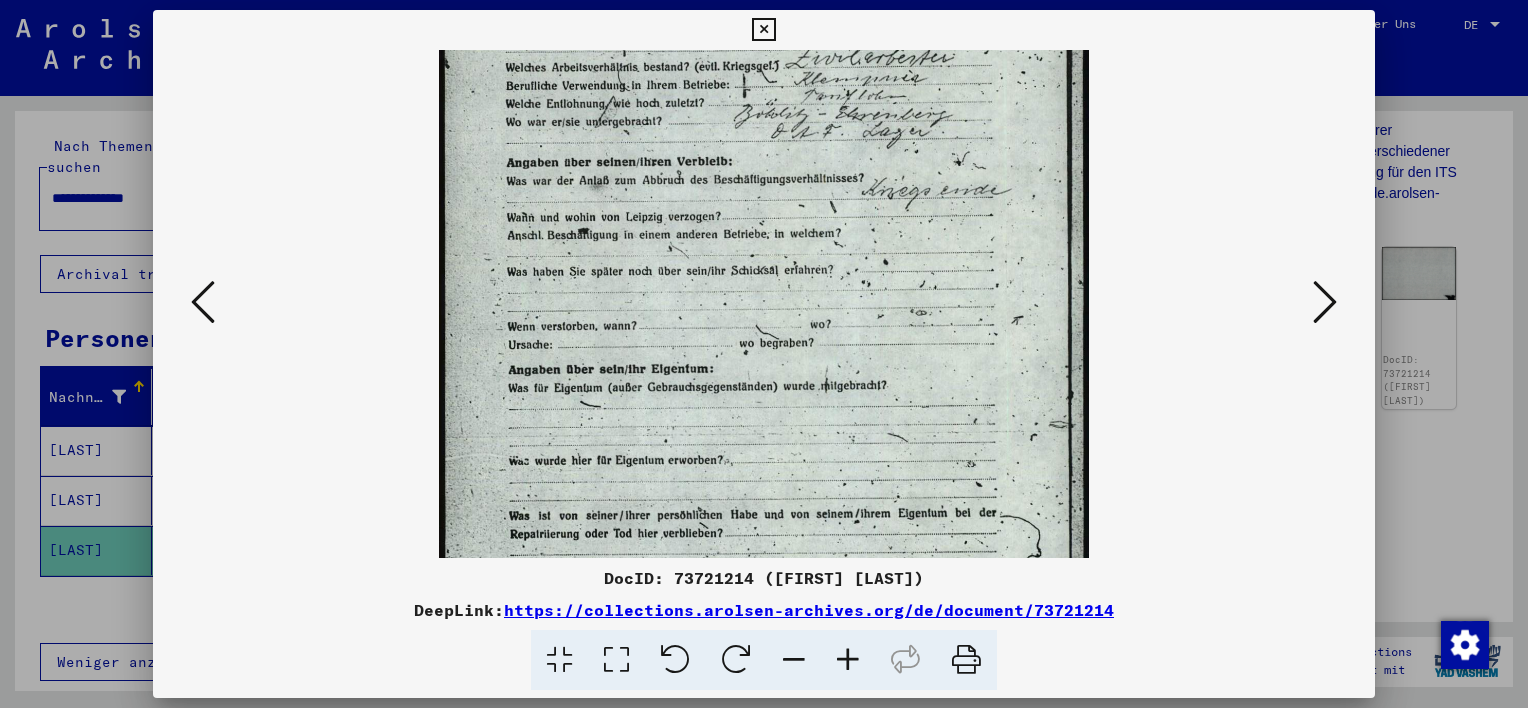 drag, startPoint x: 672, startPoint y: 358, endPoint x: 672, endPoint y: 266, distance: 92 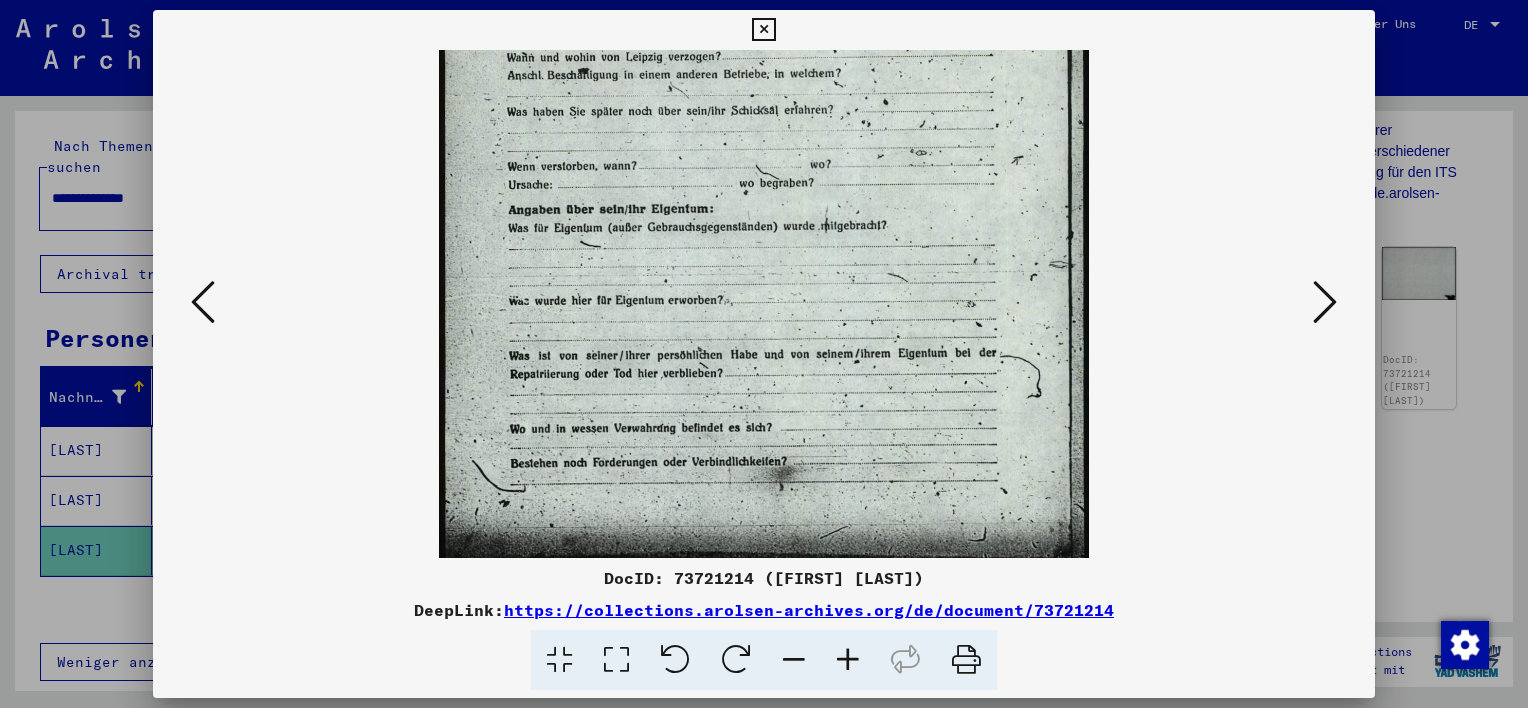 scroll, scrollTop: 400, scrollLeft: 0, axis: vertical 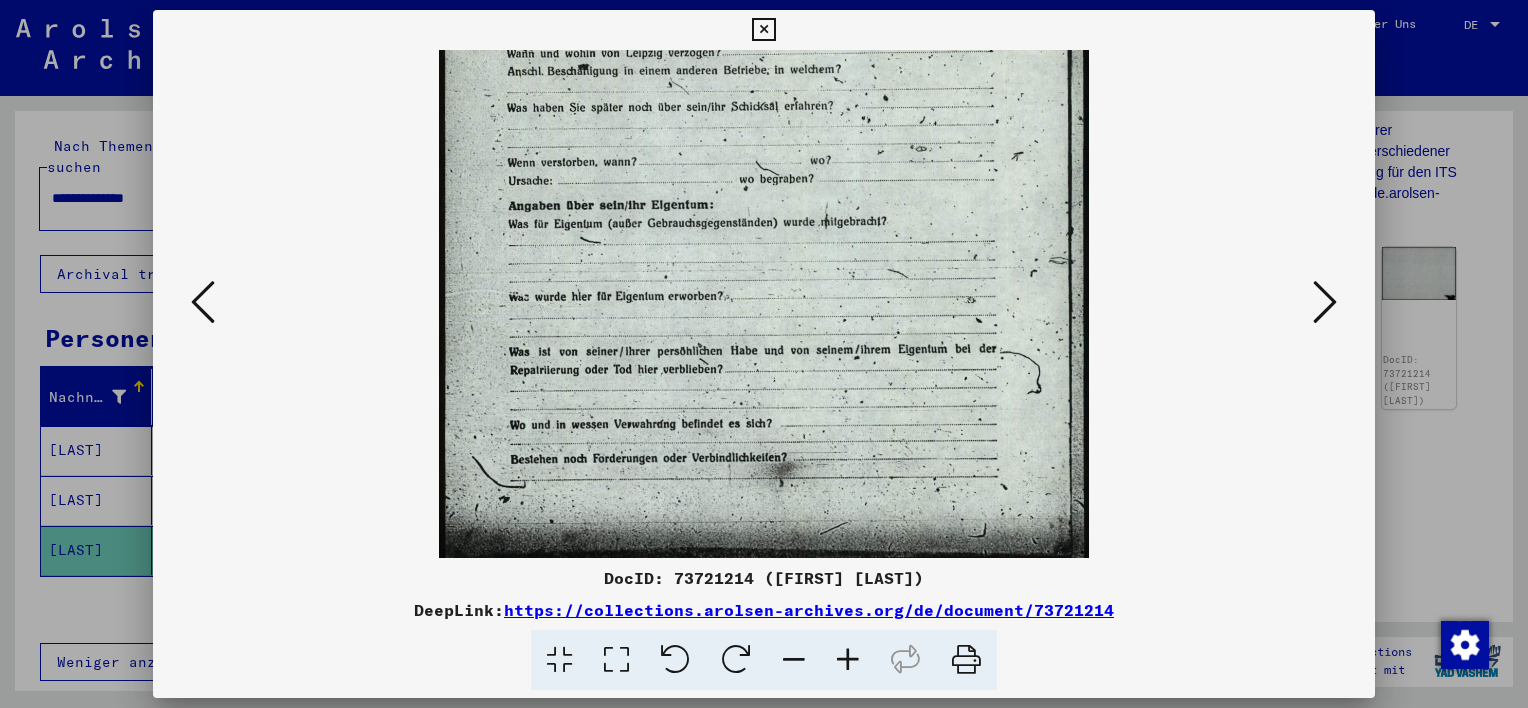 drag, startPoint x: 681, startPoint y: 389, endPoint x: 673, endPoint y: 224, distance: 165.19383 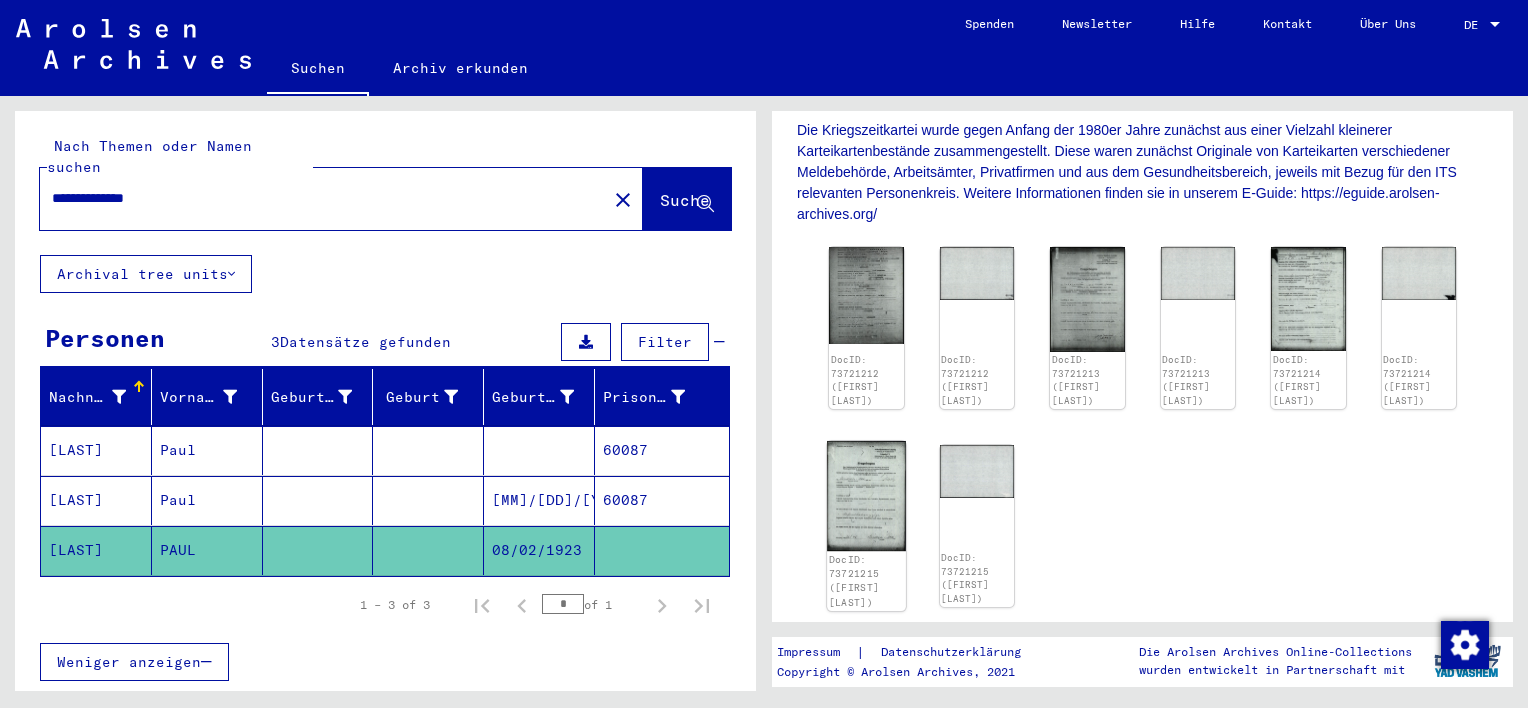 click 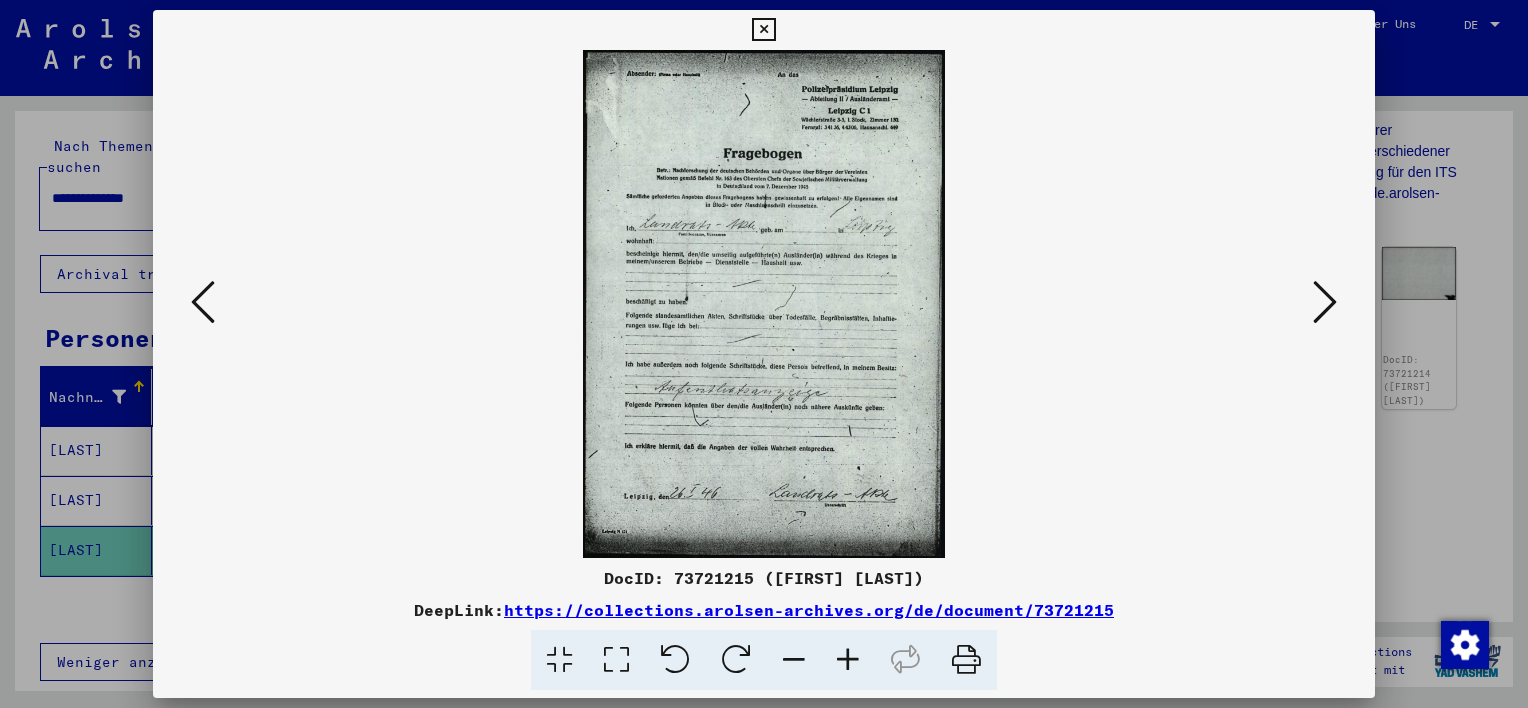 click at bounding box center (763, 30) 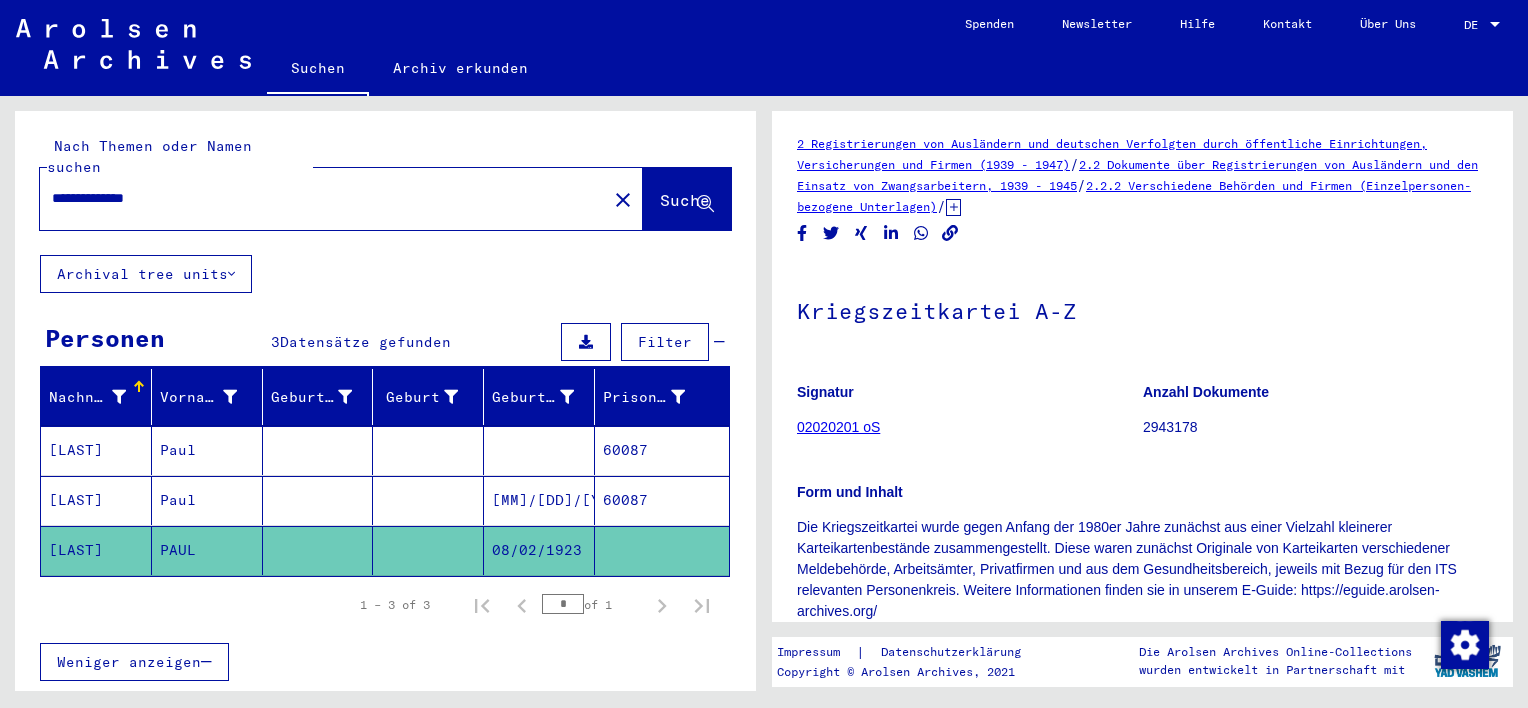 scroll, scrollTop: 0, scrollLeft: 0, axis: both 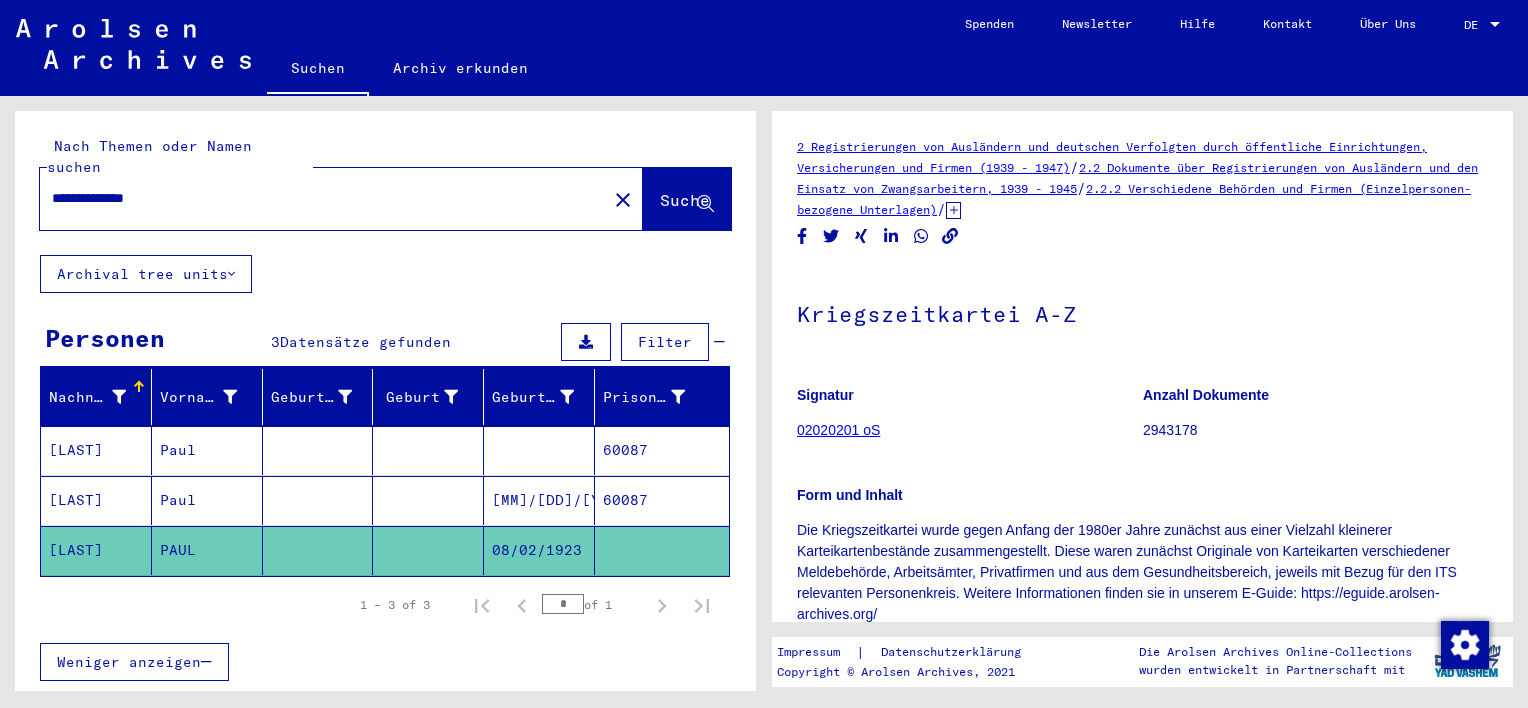 click on "DE" at bounding box center (1475, 25) 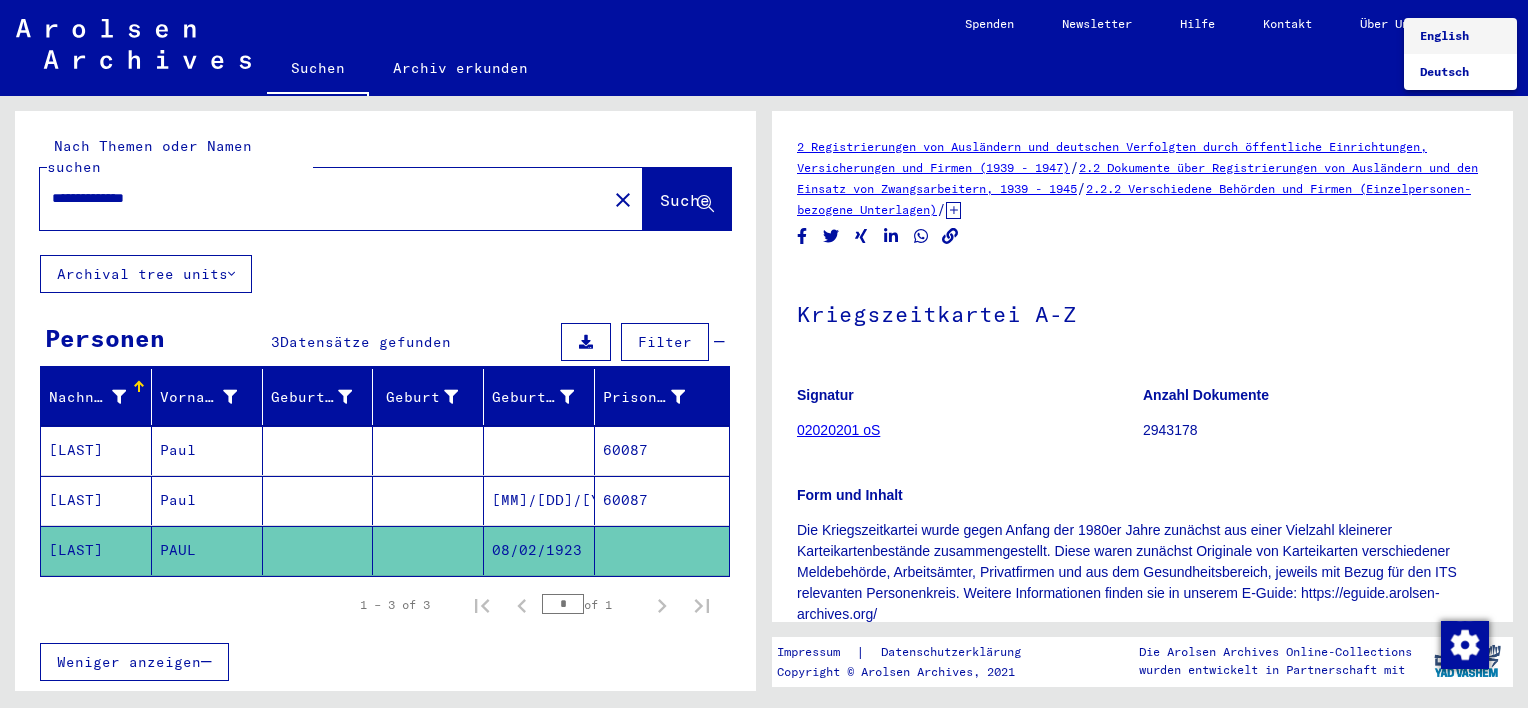click on "English" at bounding box center [1444, 35] 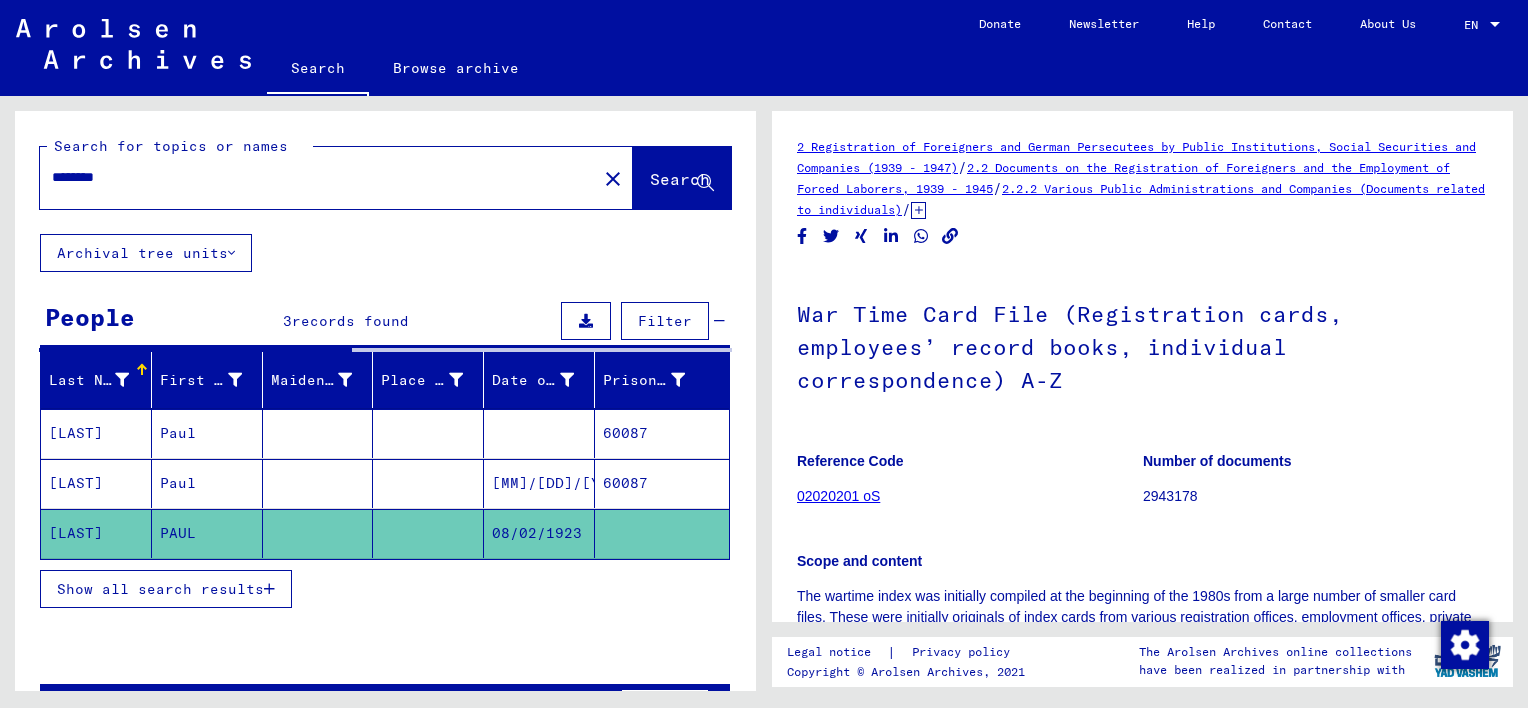 scroll, scrollTop: 0, scrollLeft: 0, axis: both 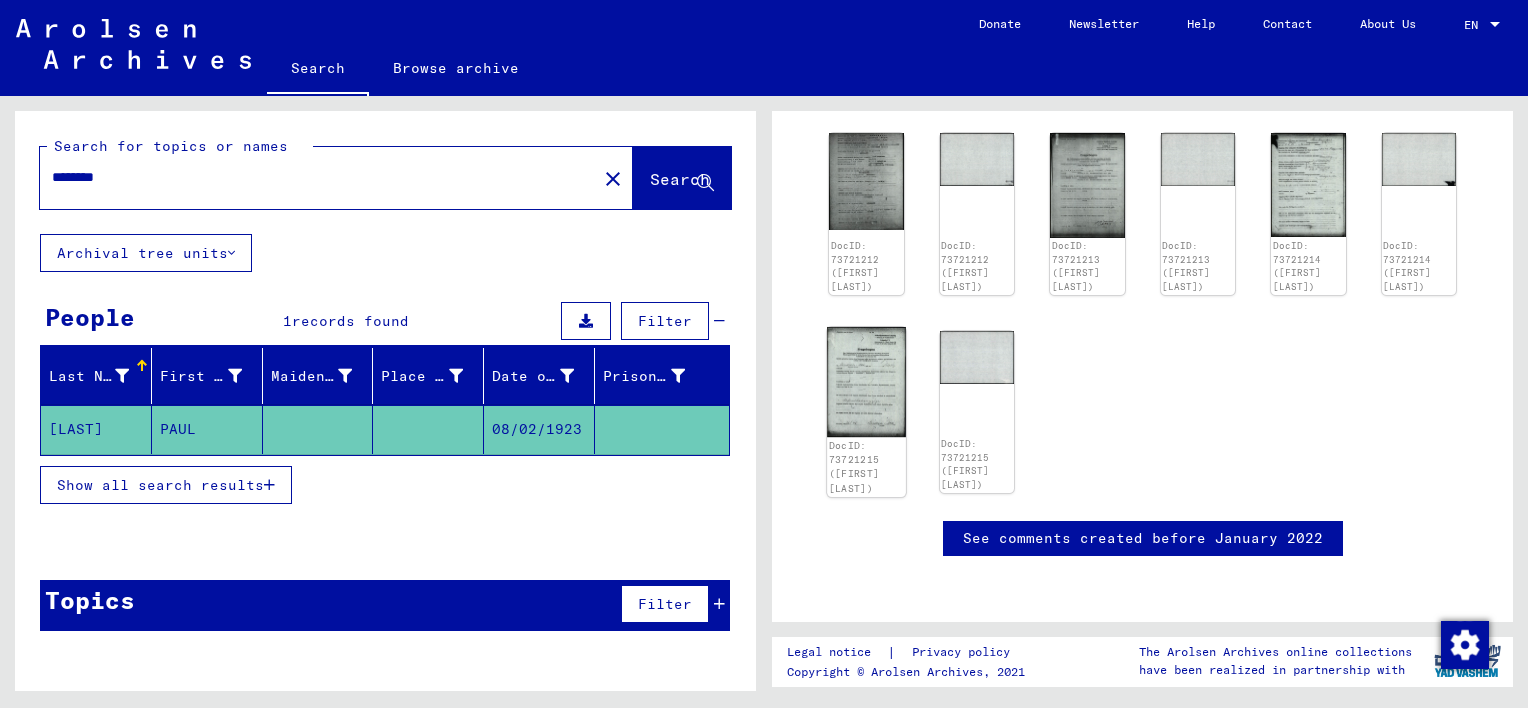 click 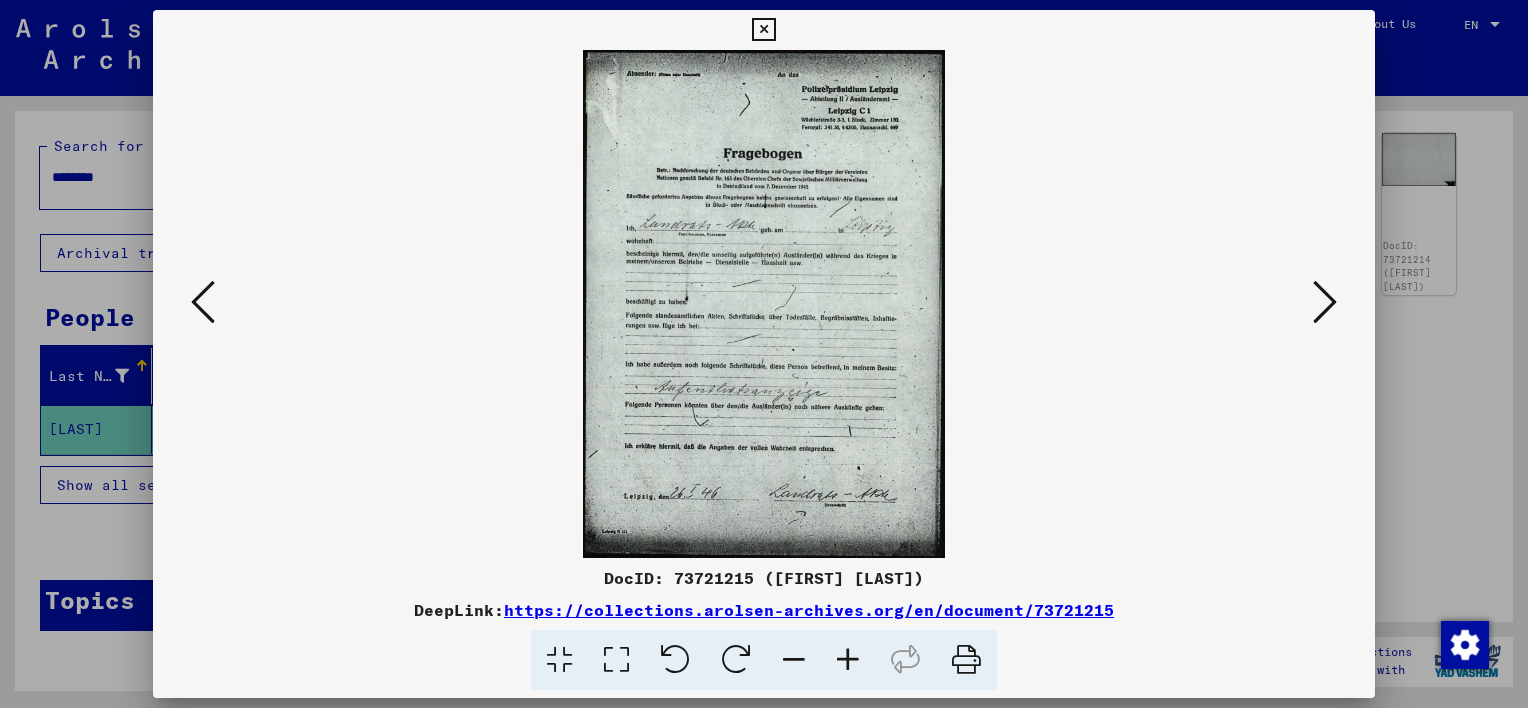 click at bounding box center [848, 660] 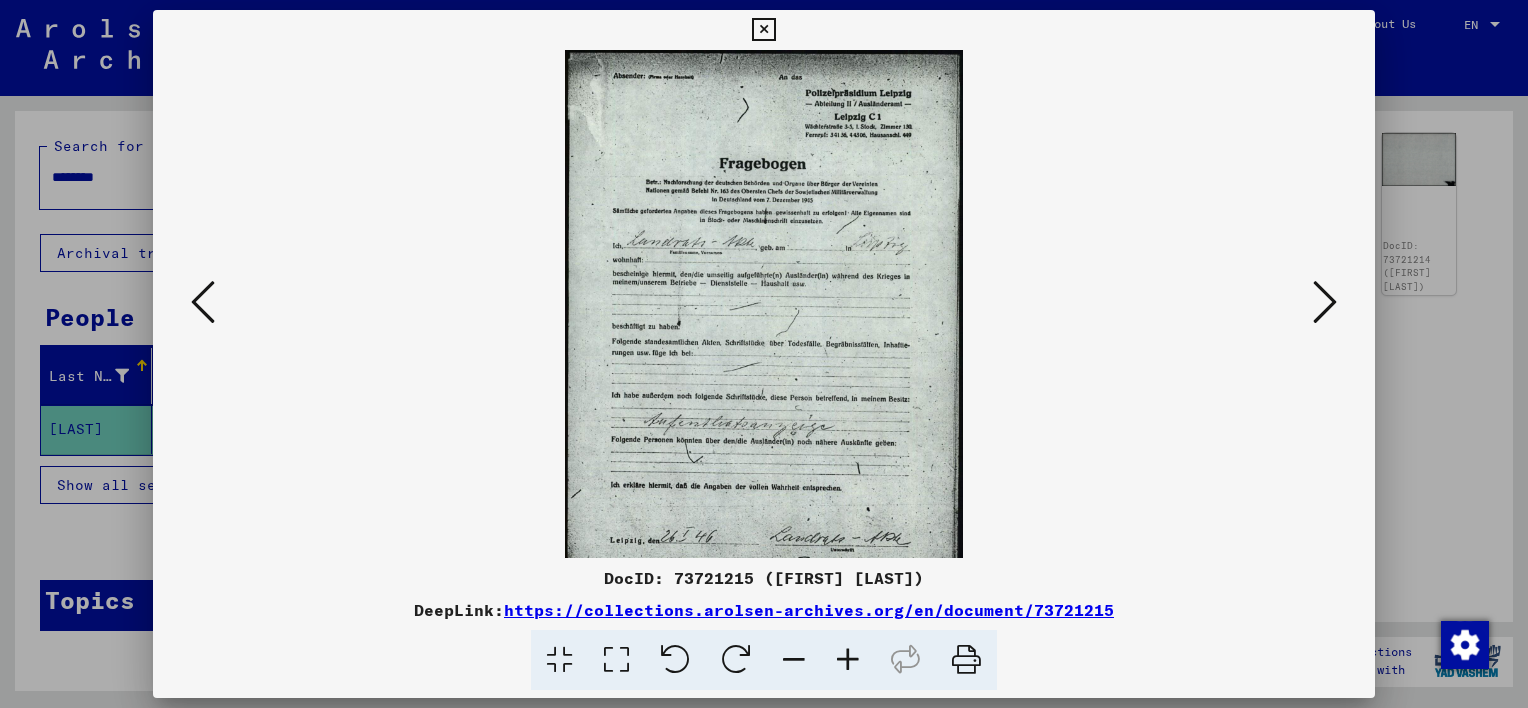 click at bounding box center (848, 660) 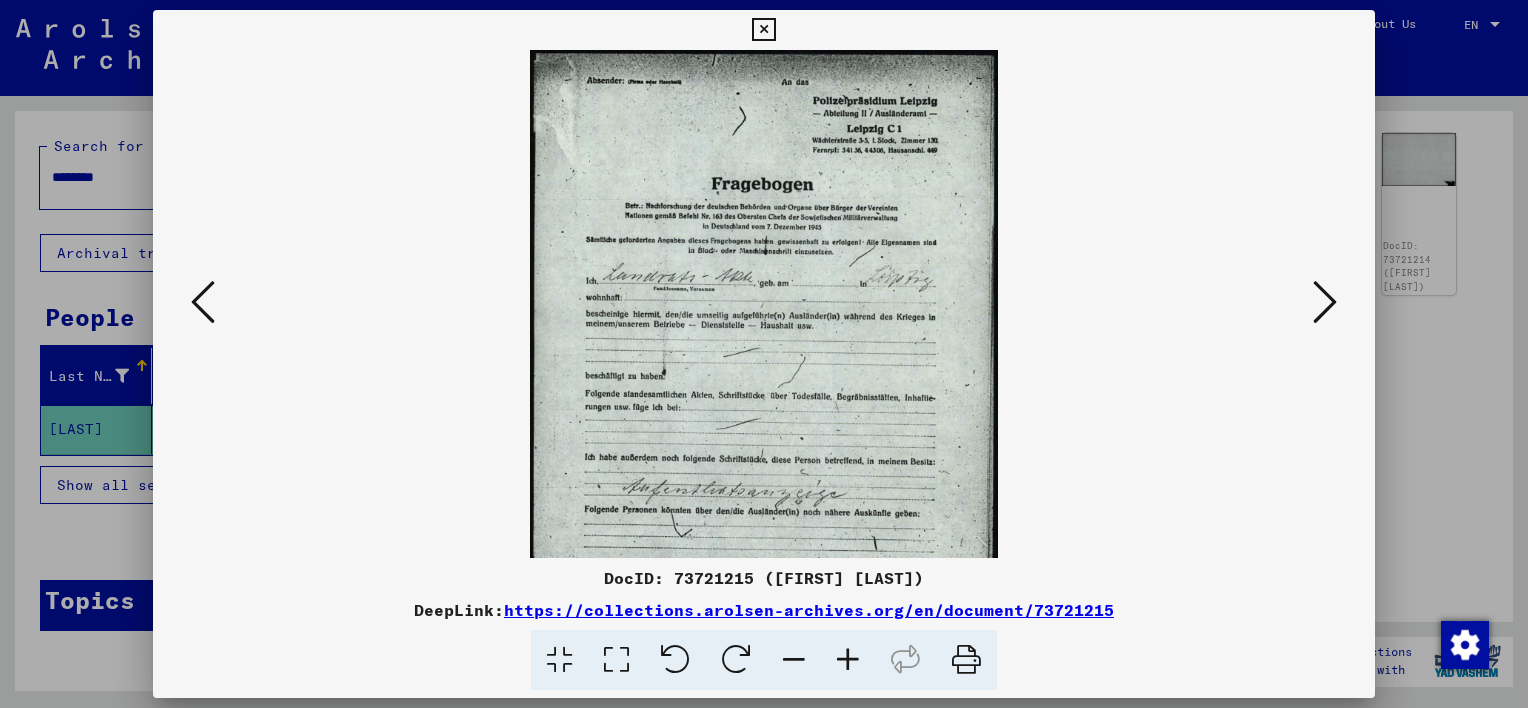 click at bounding box center [848, 660] 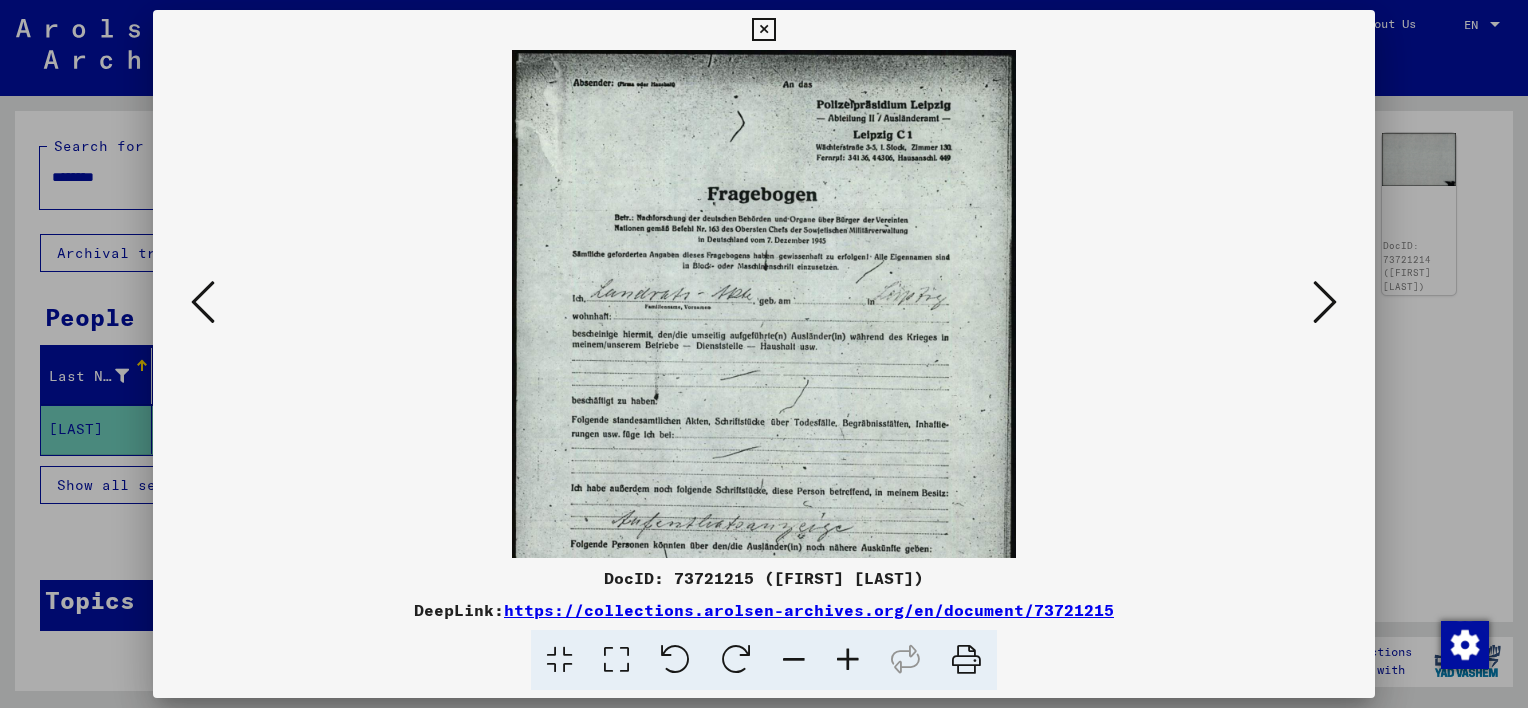 click at bounding box center [848, 660] 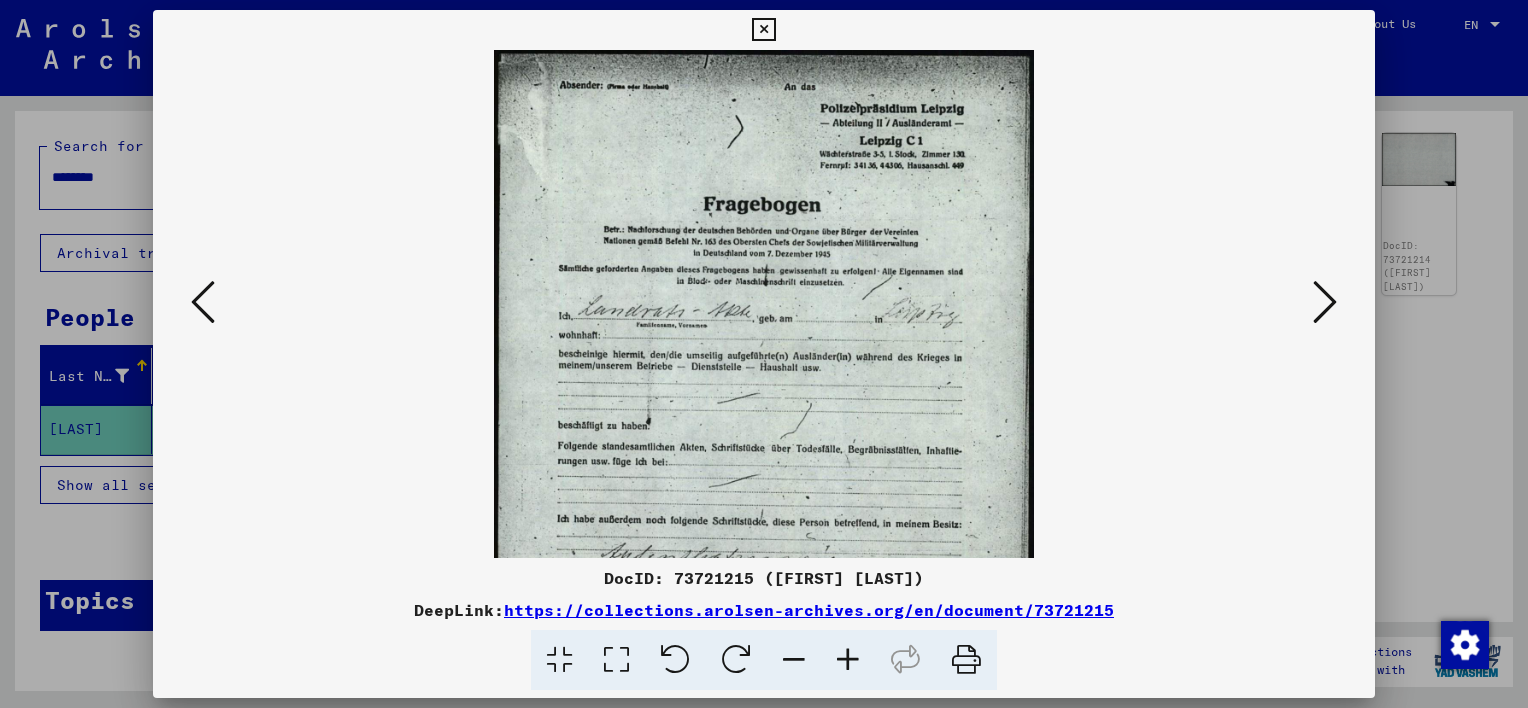 click at bounding box center [848, 660] 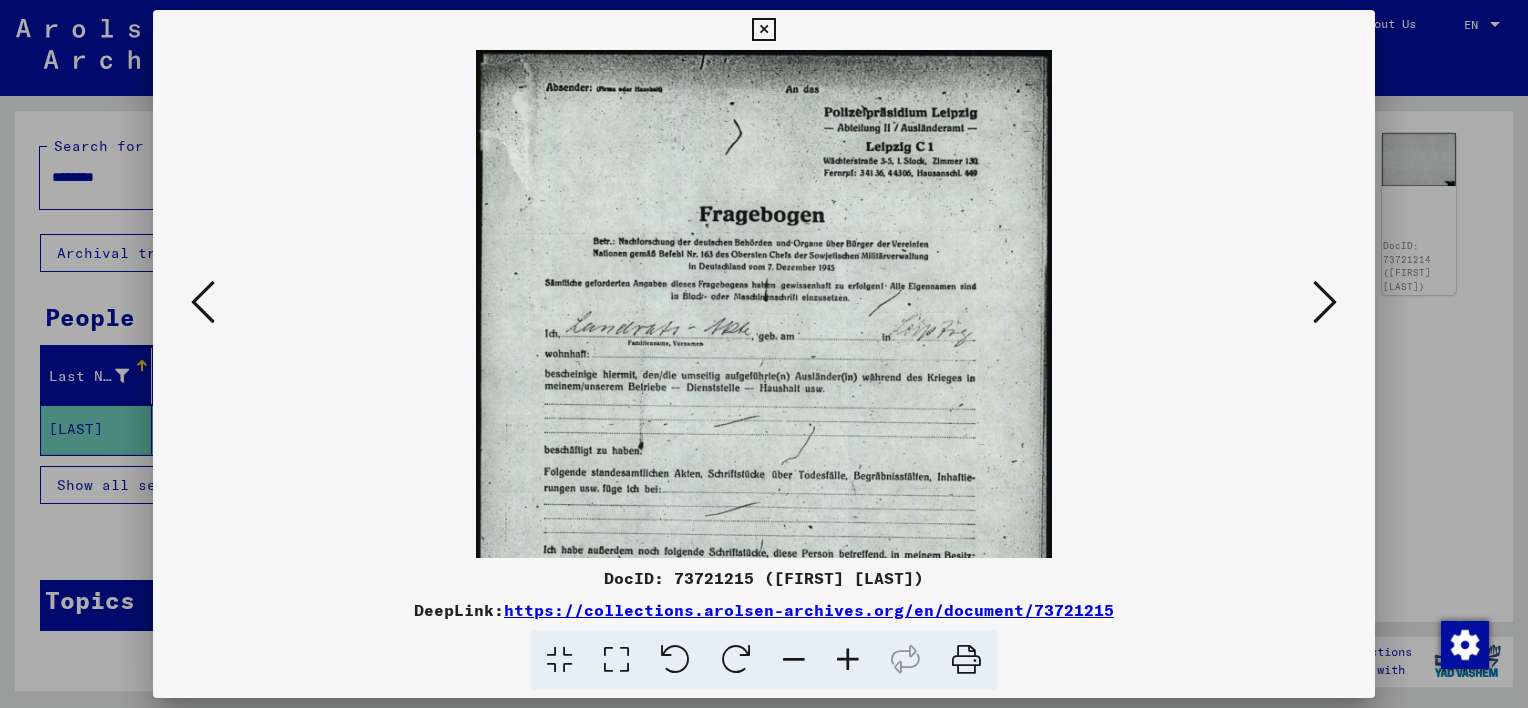 drag, startPoint x: 839, startPoint y: 660, endPoint x: 824, endPoint y: 628, distance: 35.341194 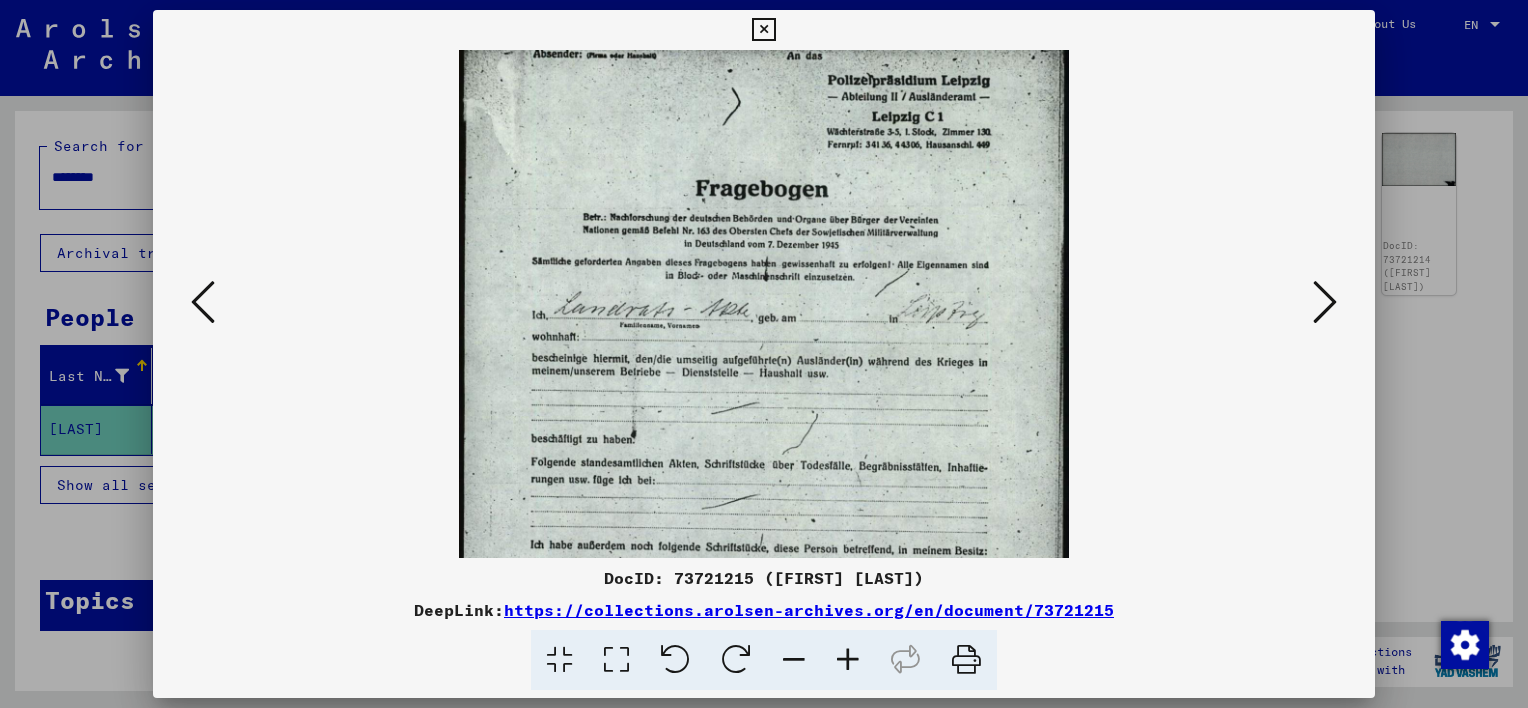 scroll, scrollTop: 37, scrollLeft: 0, axis: vertical 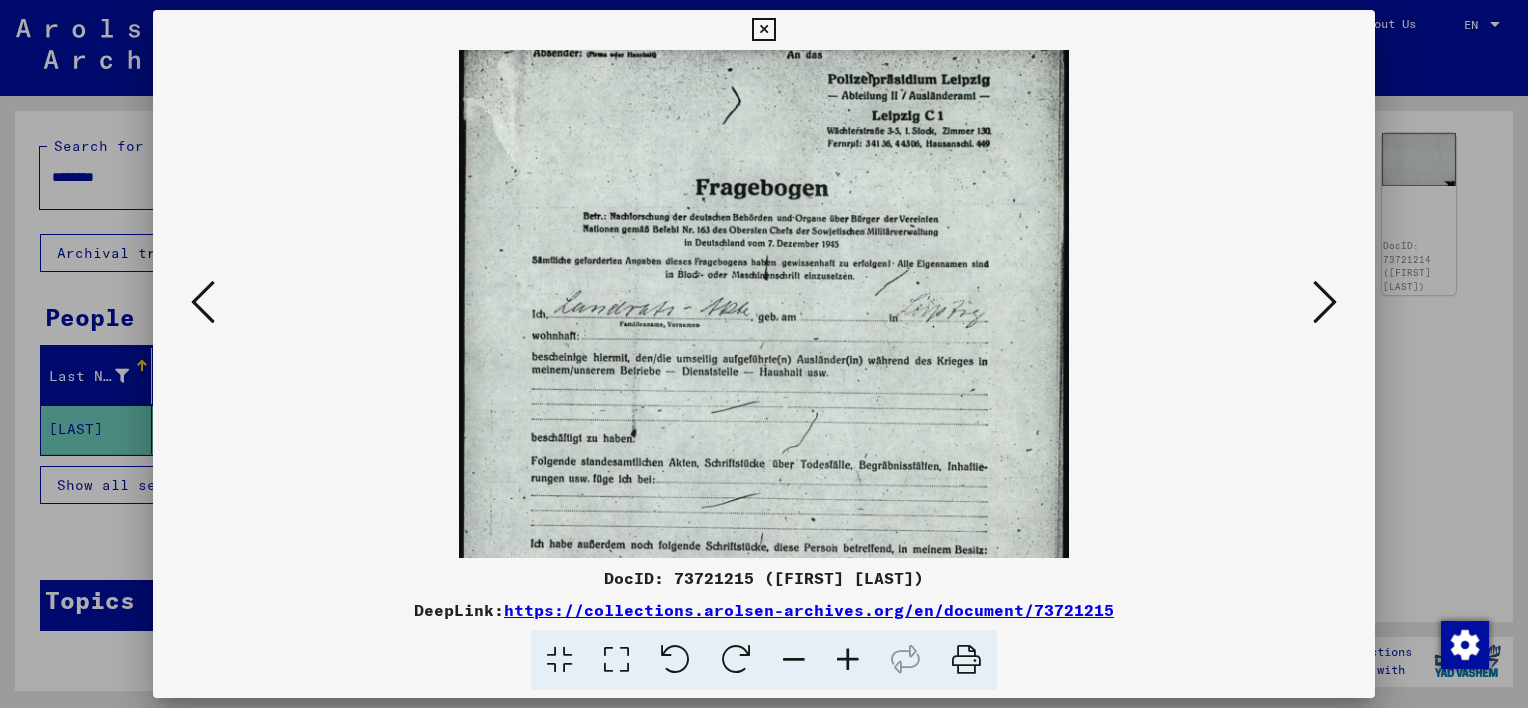 drag, startPoint x: 792, startPoint y: 388, endPoint x: 796, endPoint y: 345, distance: 43.185646 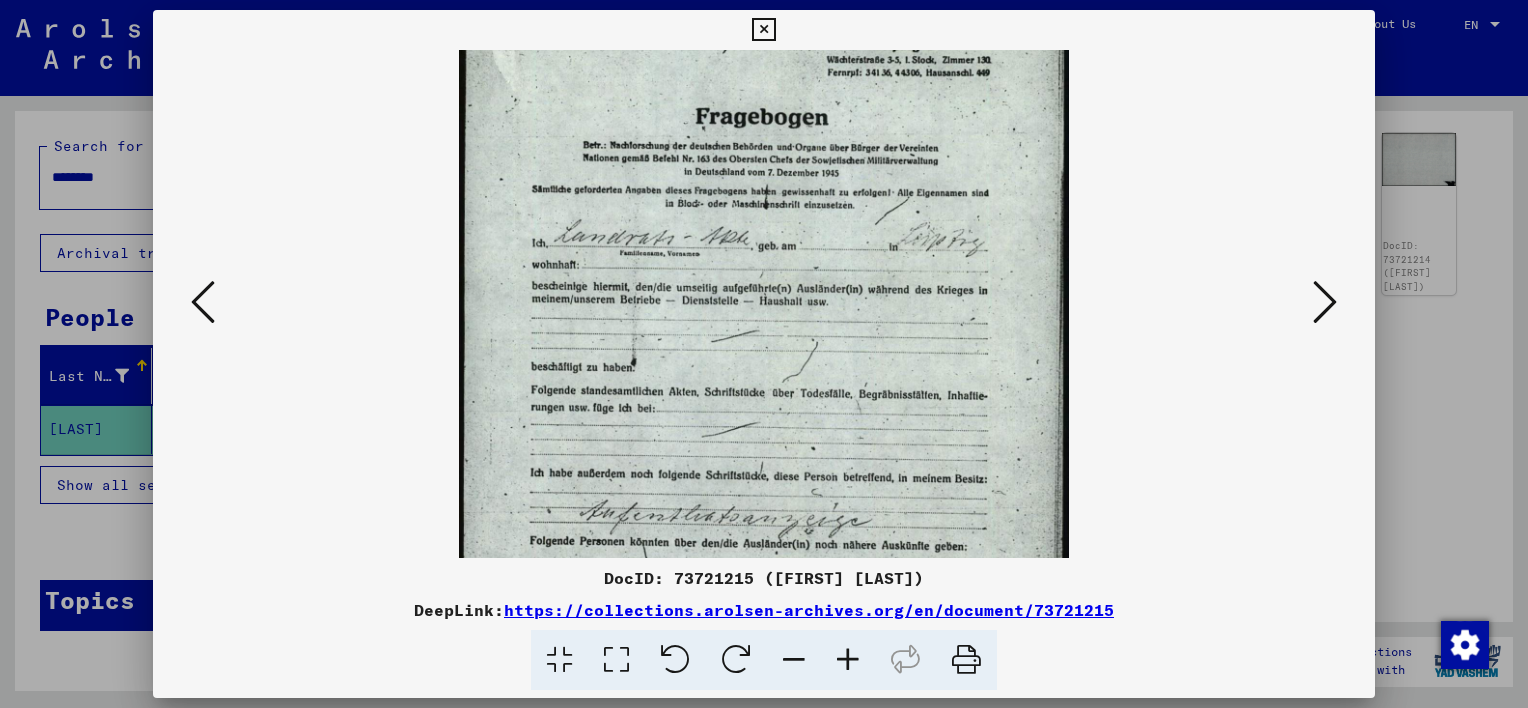 scroll, scrollTop: 110, scrollLeft: 0, axis: vertical 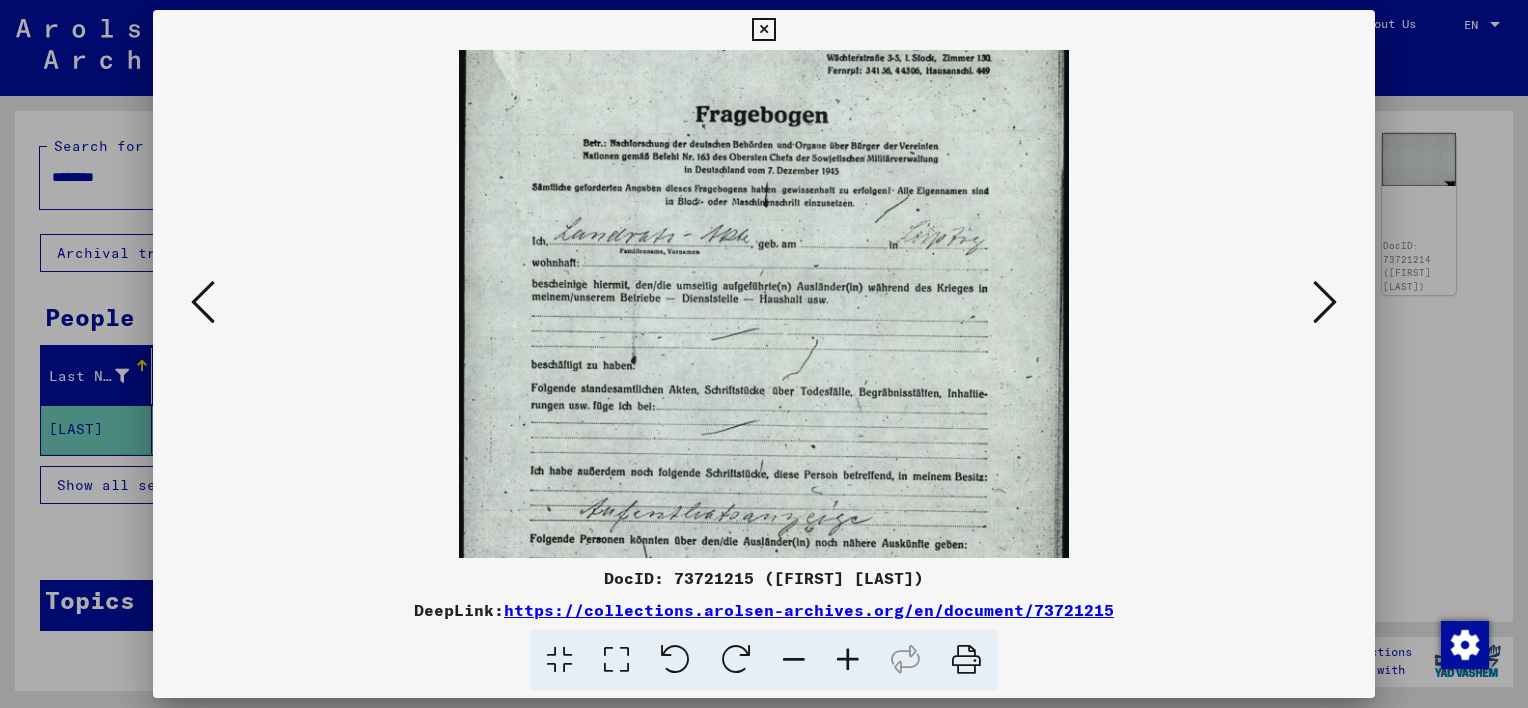 drag, startPoint x: 857, startPoint y: 384, endPoint x: 838, endPoint y: 304, distance: 82.2253 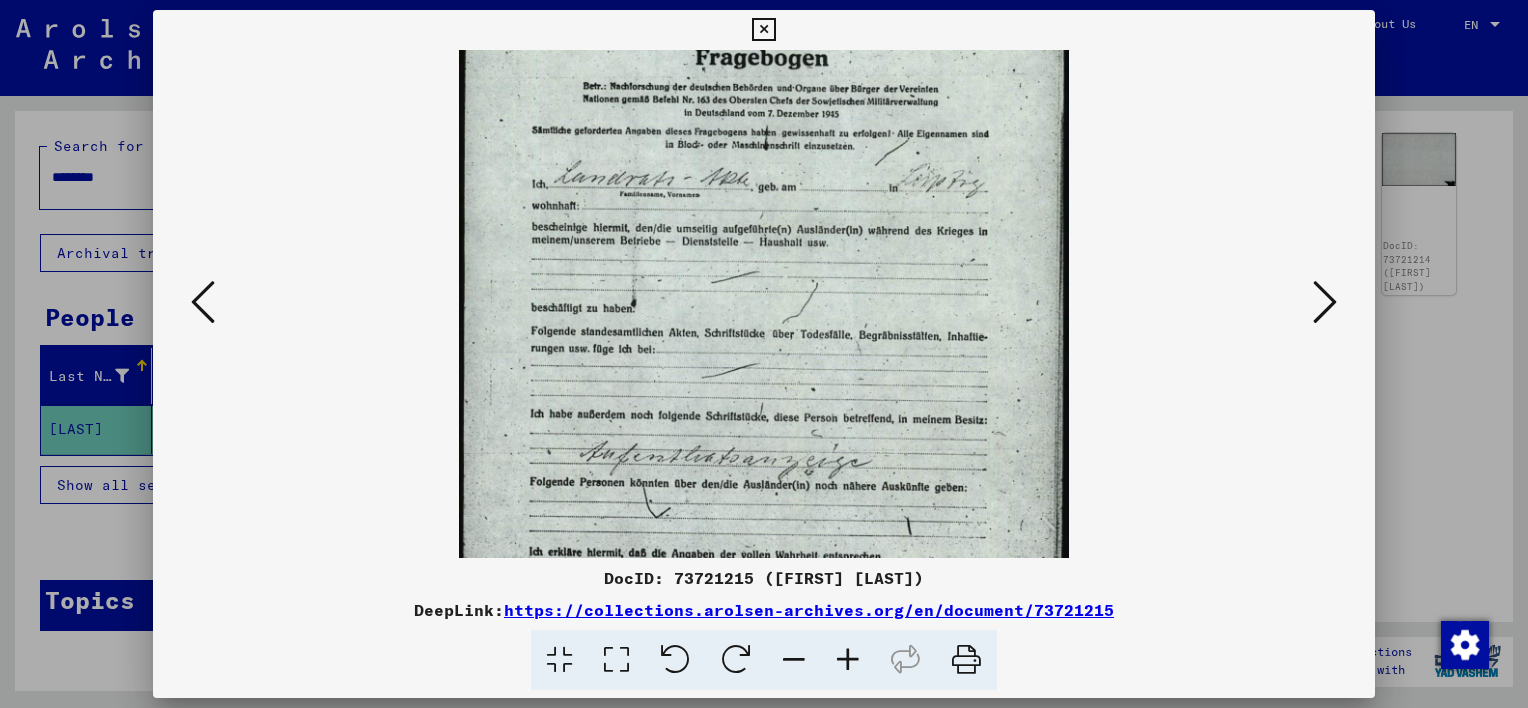 scroll, scrollTop: 169, scrollLeft: 0, axis: vertical 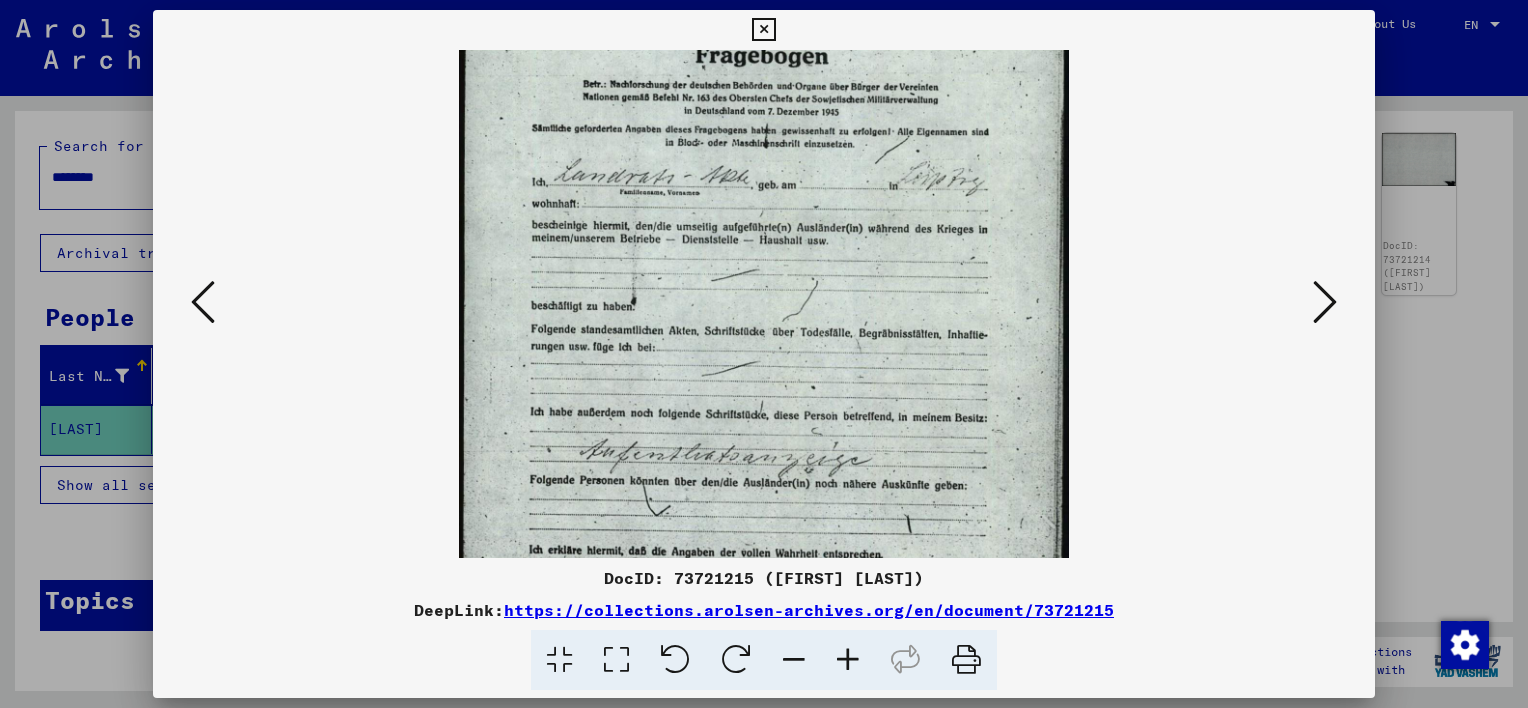 drag, startPoint x: 826, startPoint y: 384, endPoint x: 819, endPoint y: 317, distance: 67.36468 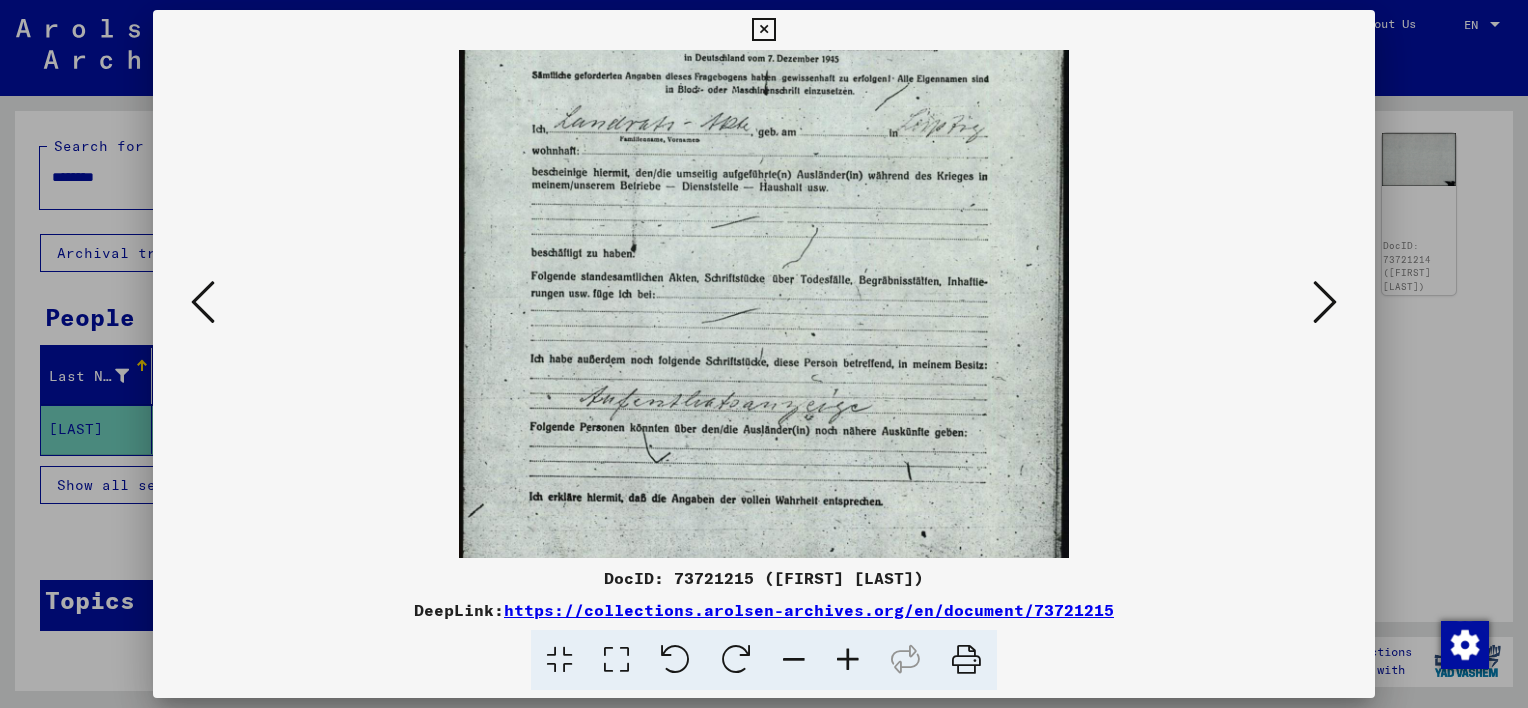 scroll, scrollTop: 228, scrollLeft: 0, axis: vertical 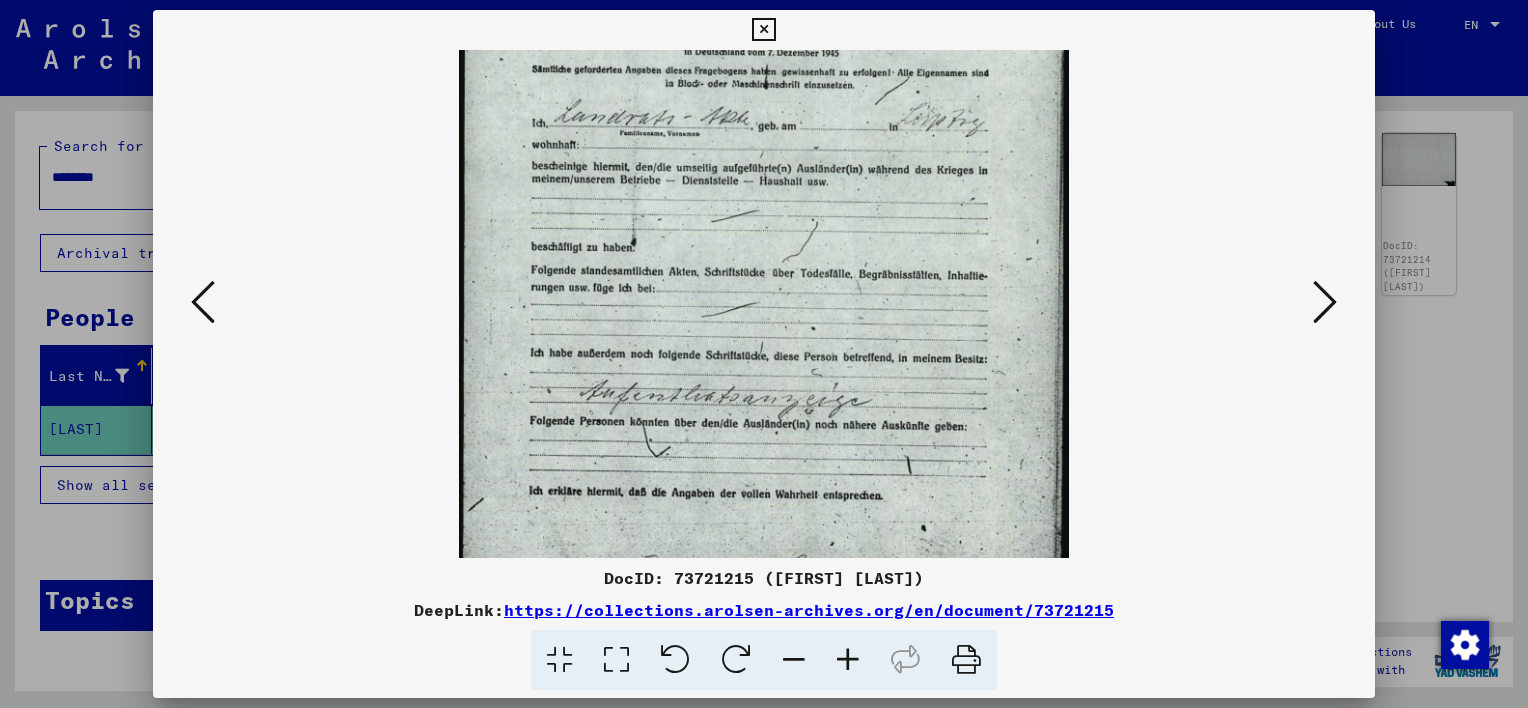 drag, startPoint x: 817, startPoint y: 365, endPoint x: 818, endPoint y: 304, distance: 61.008198 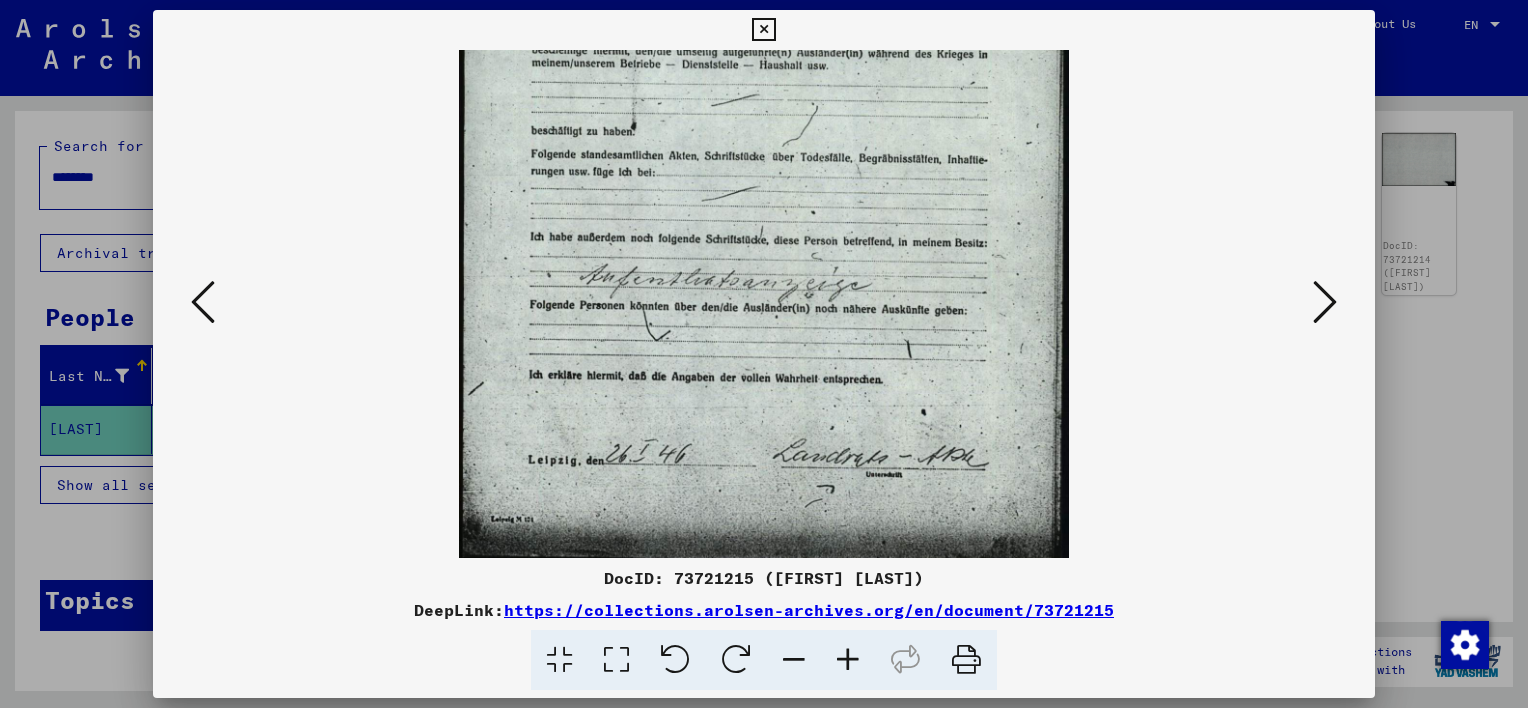scroll, scrollTop: 350, scrollLeft: 0, axis: vertical 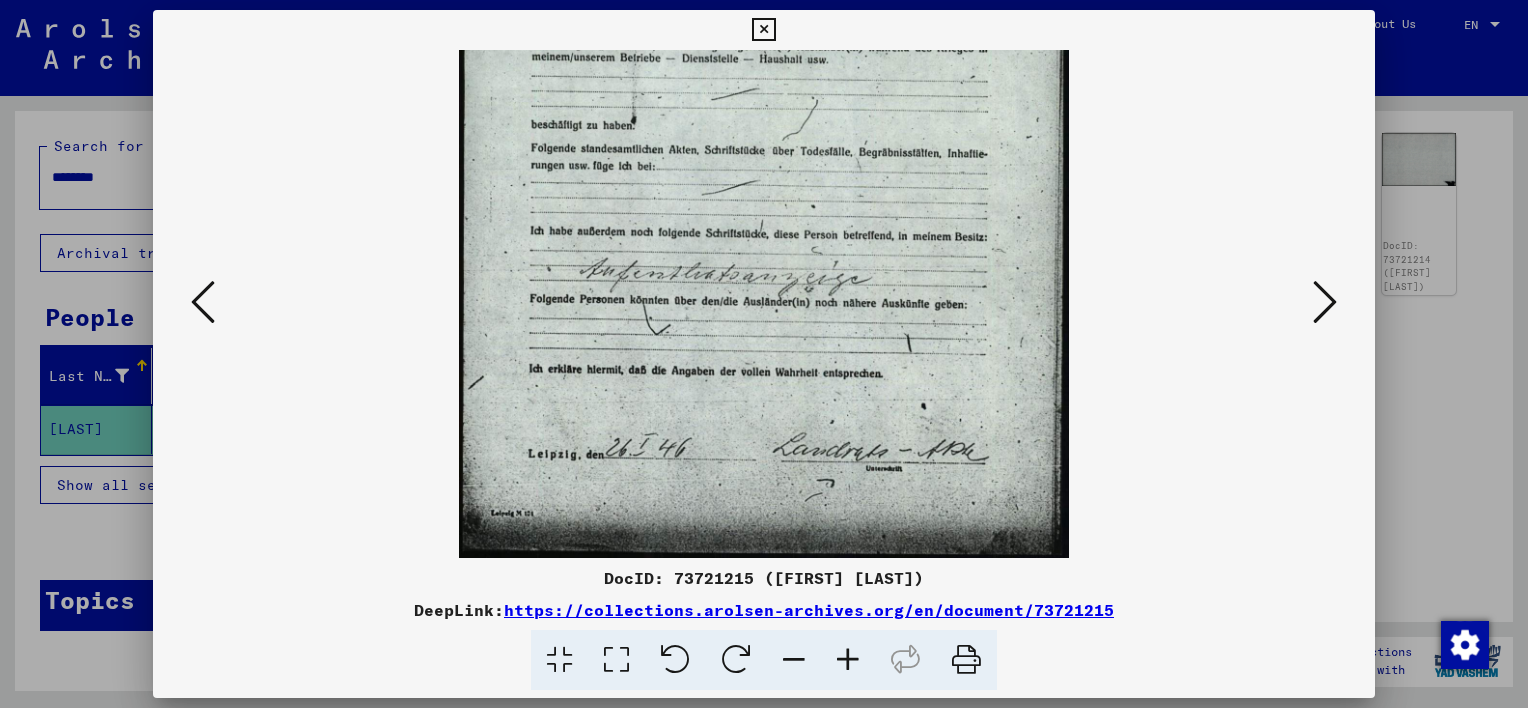 drag, startPoint x: 805, startPoint y: 395, endPoint x: 804, endPoint y: 270, distance: 125.004 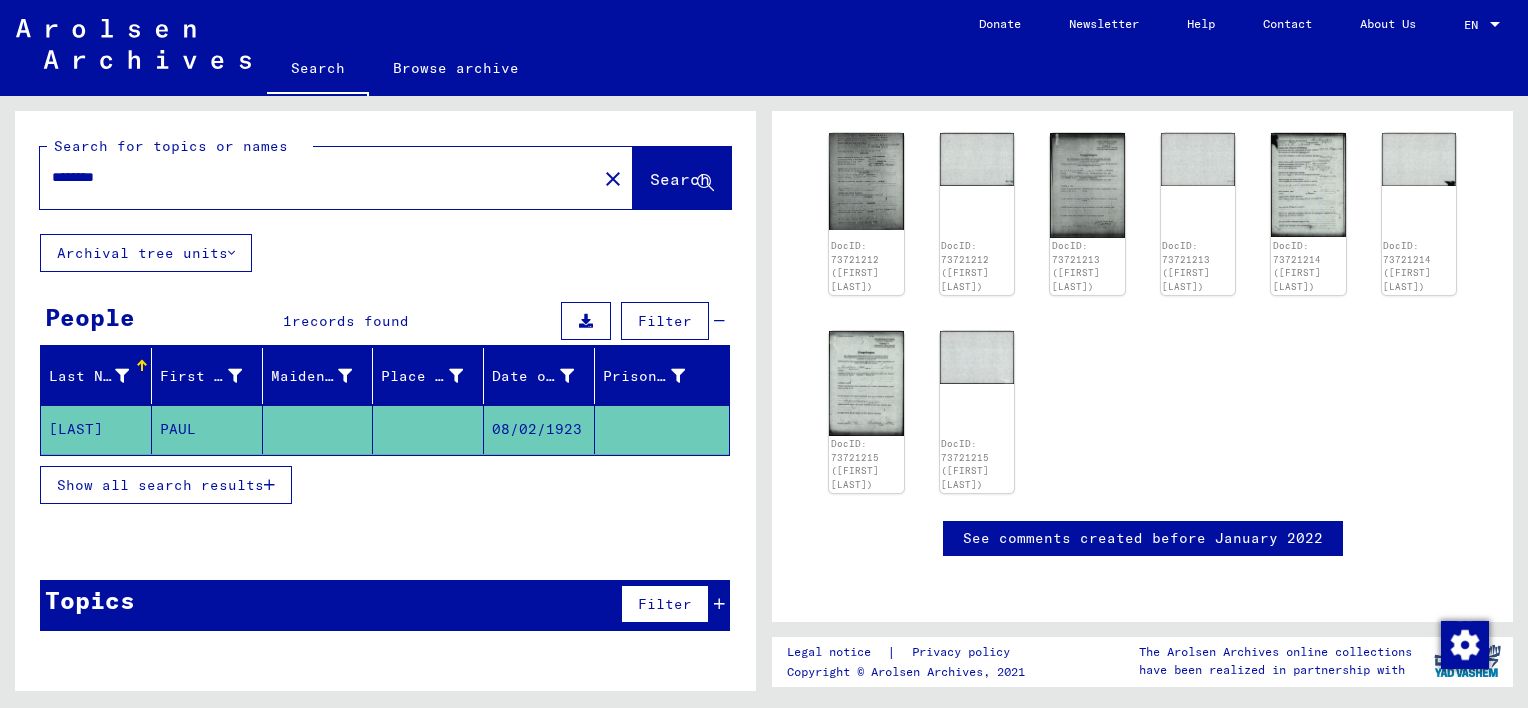 click on "********" at bounding box center (318, 177) 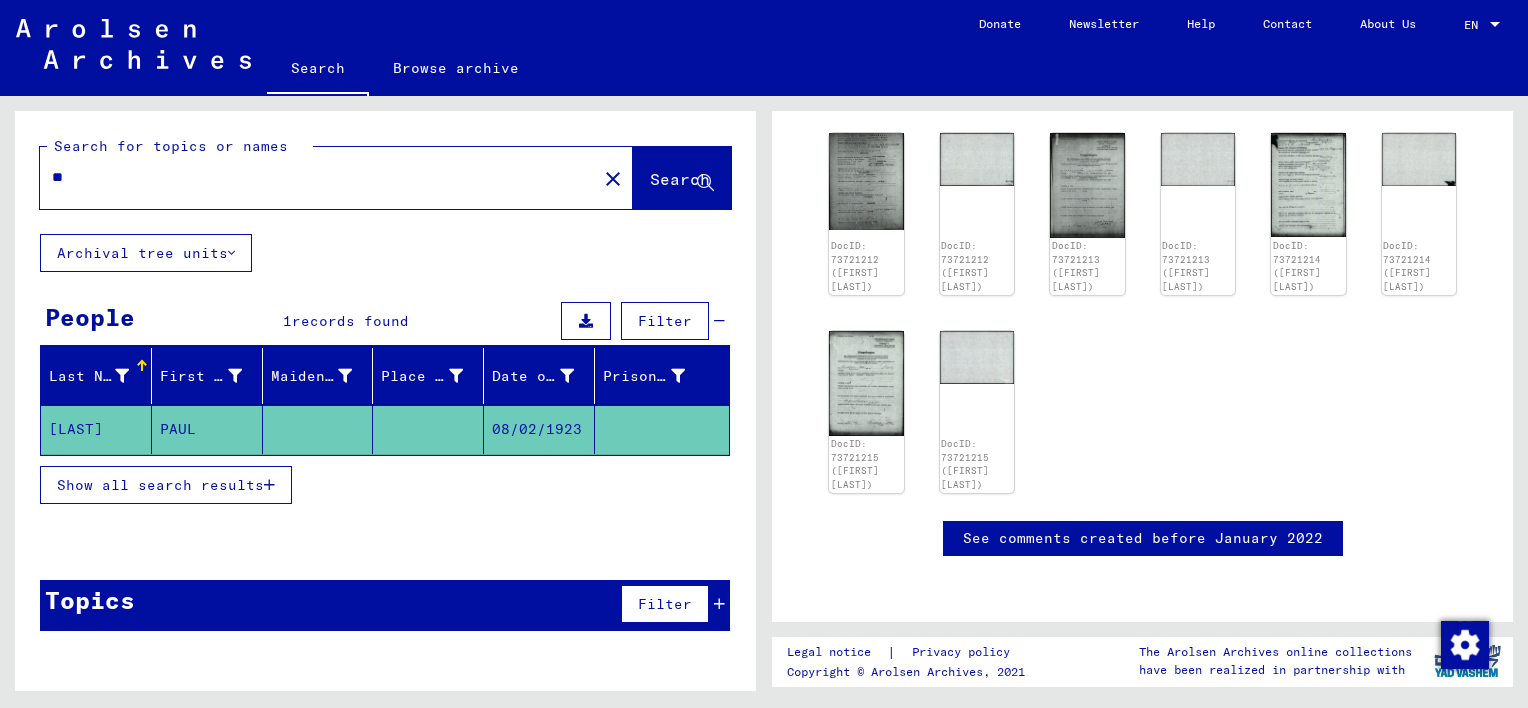 type on "*" 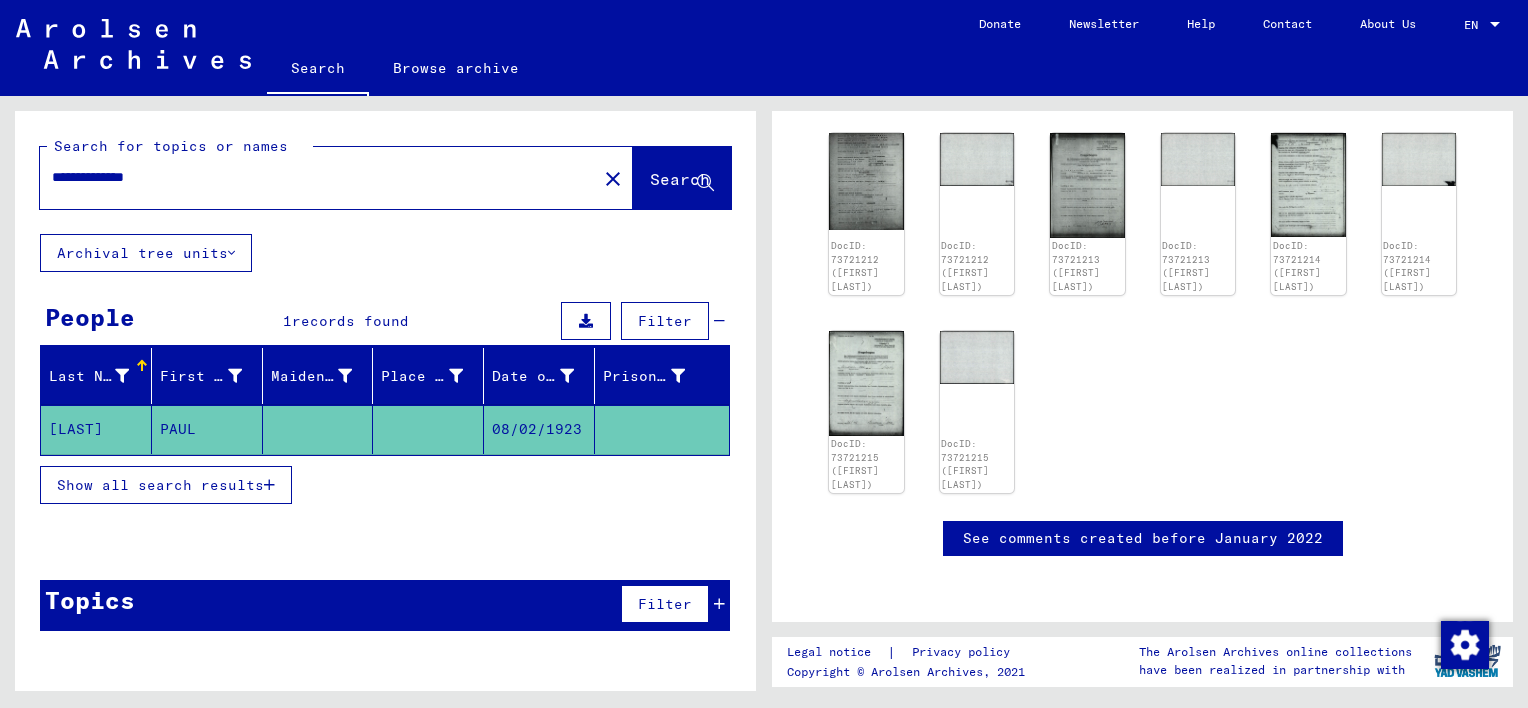 type on "**********" 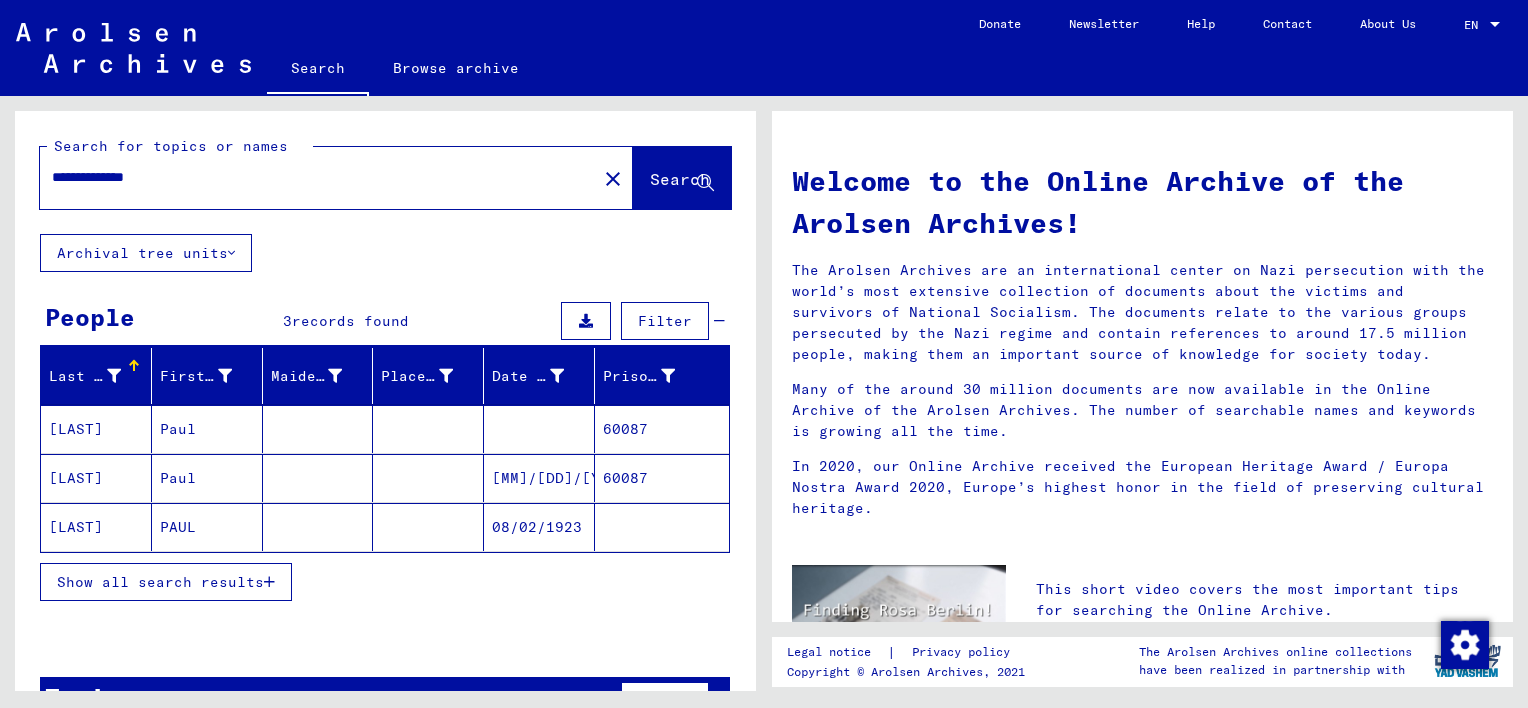 click on "[MM]/[DD]/[YYYY]" at bounding box center [539, 527] 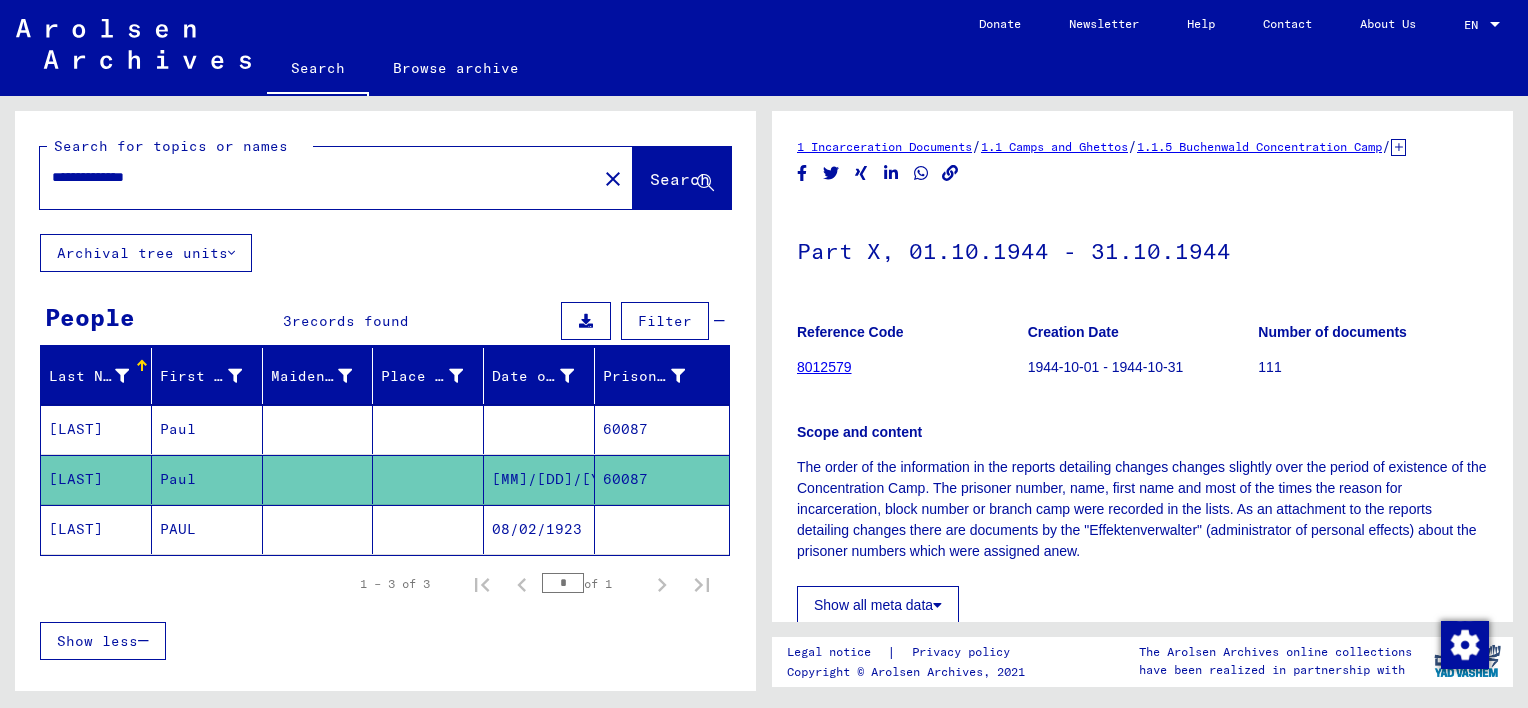 scroll, scrollTop: 0, scrollLeft: 0, axis: both 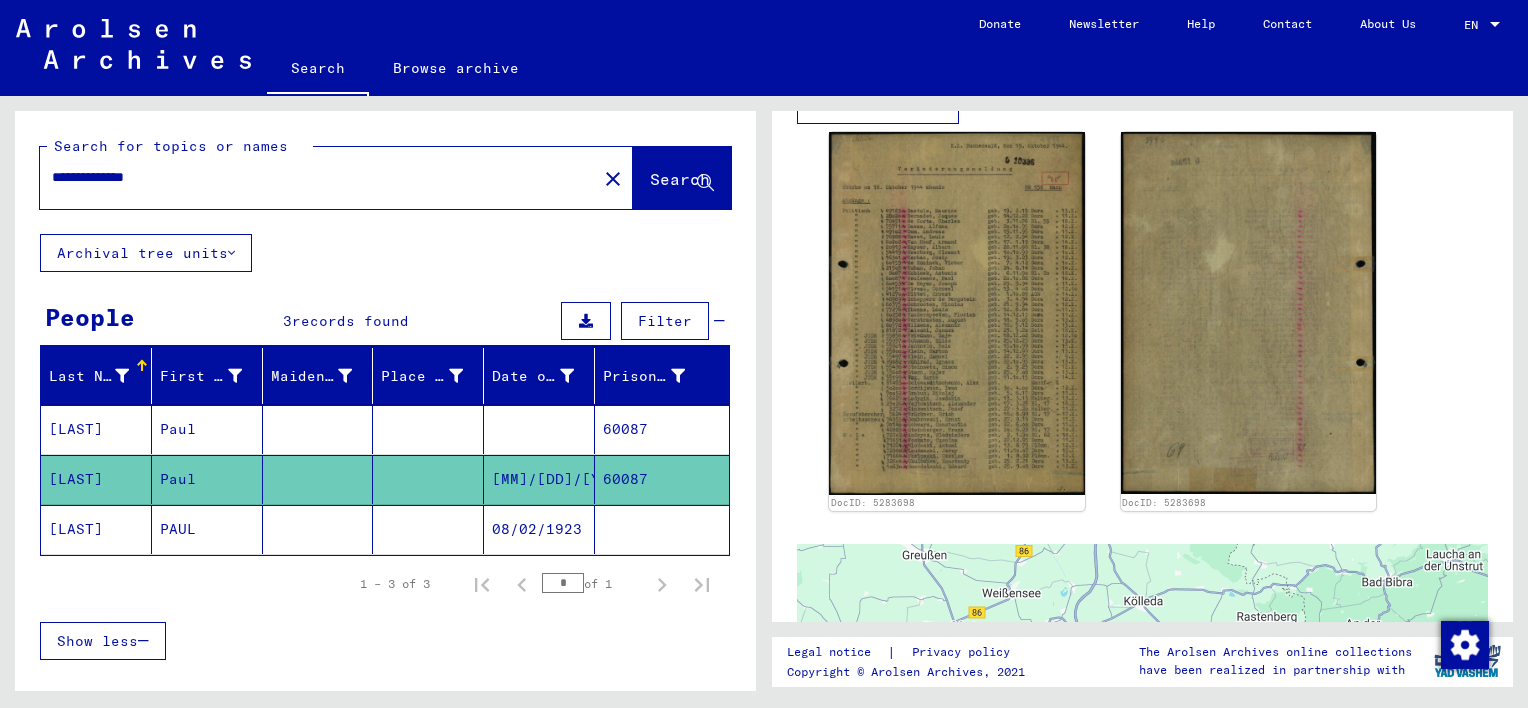 click at bounding box center (428, 479) 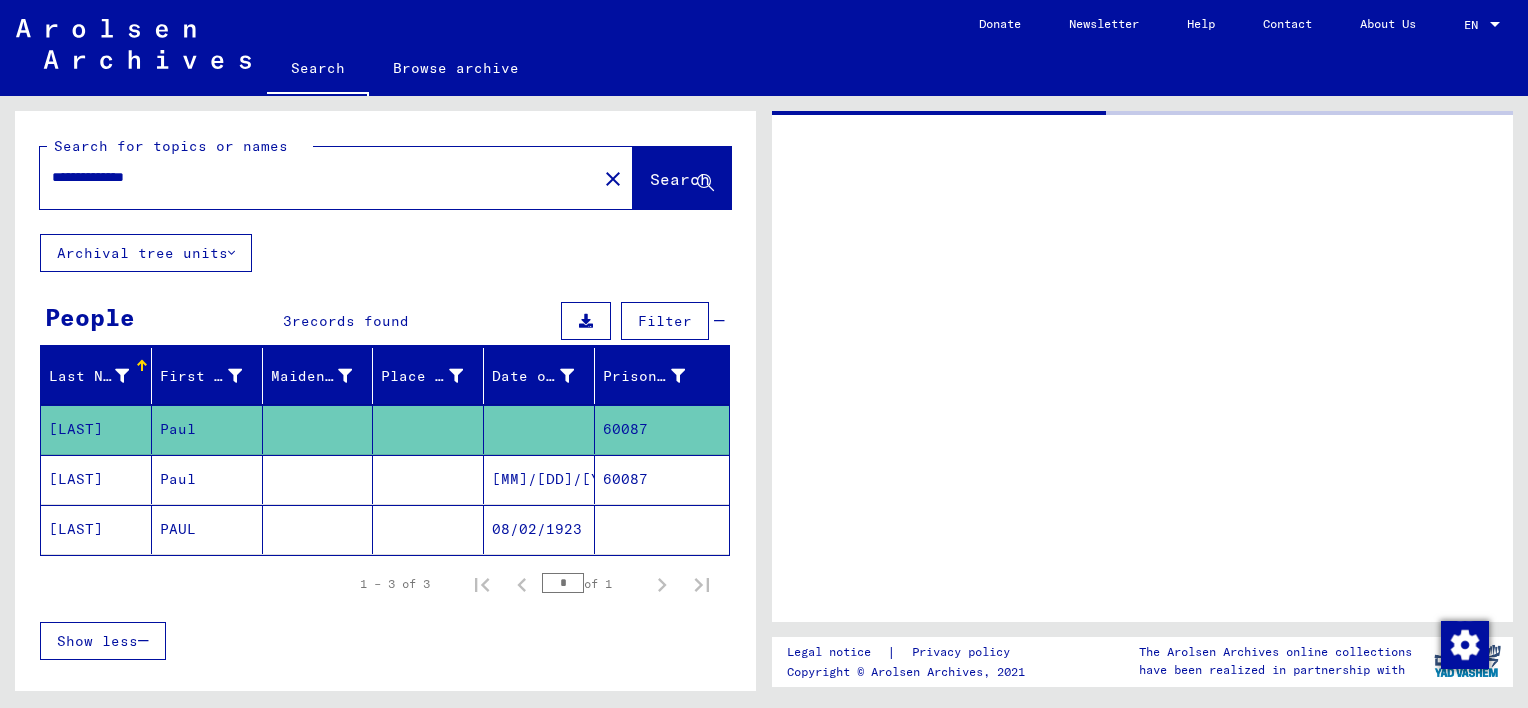 scroll, scrollTop: 0, scrollLeft: 0, axis: both 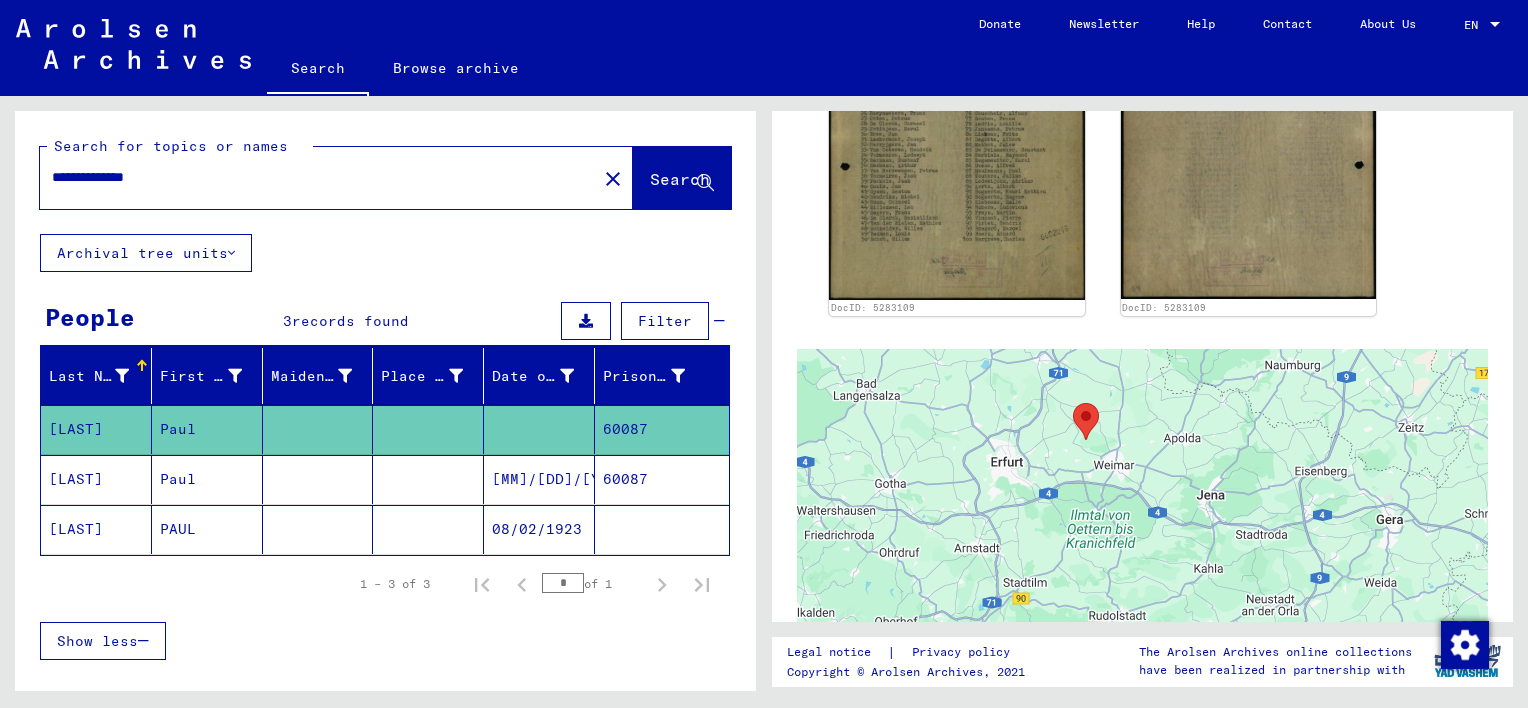 drag, startPoint x: 1184, startPoint y: 545, endPoint x: 1156, endPoint y: 453, distance: 96.16652 